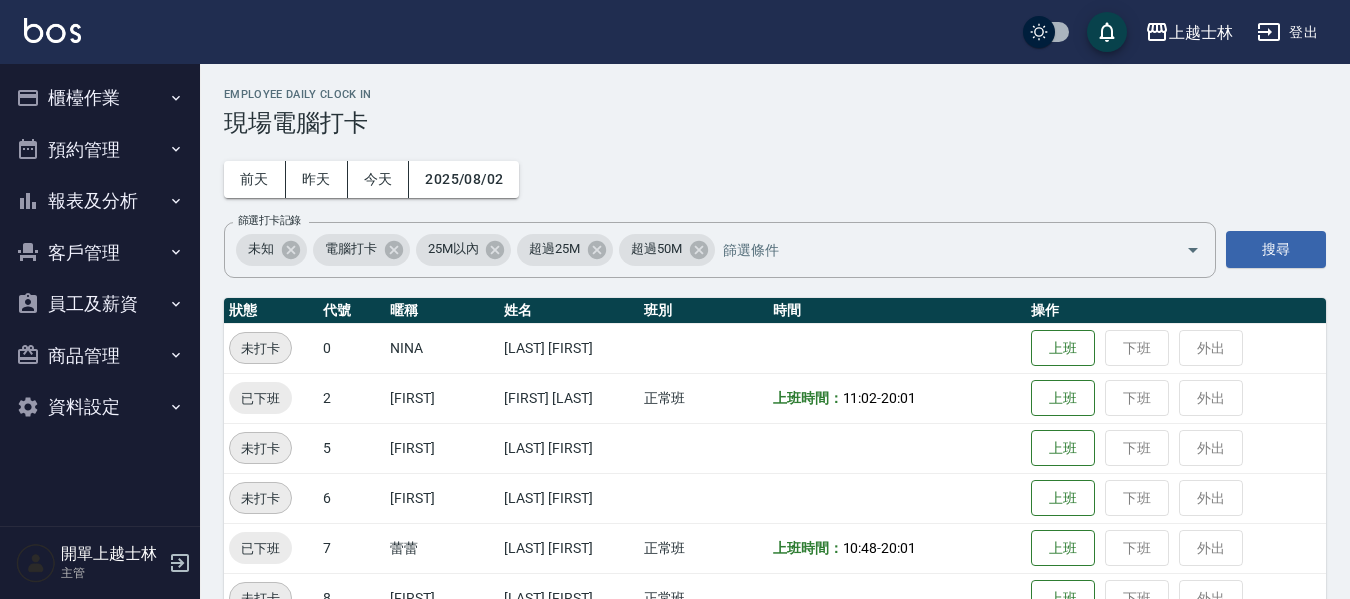 scroll, scrollTop: 198, scrollLeft: 0, axis: vertical 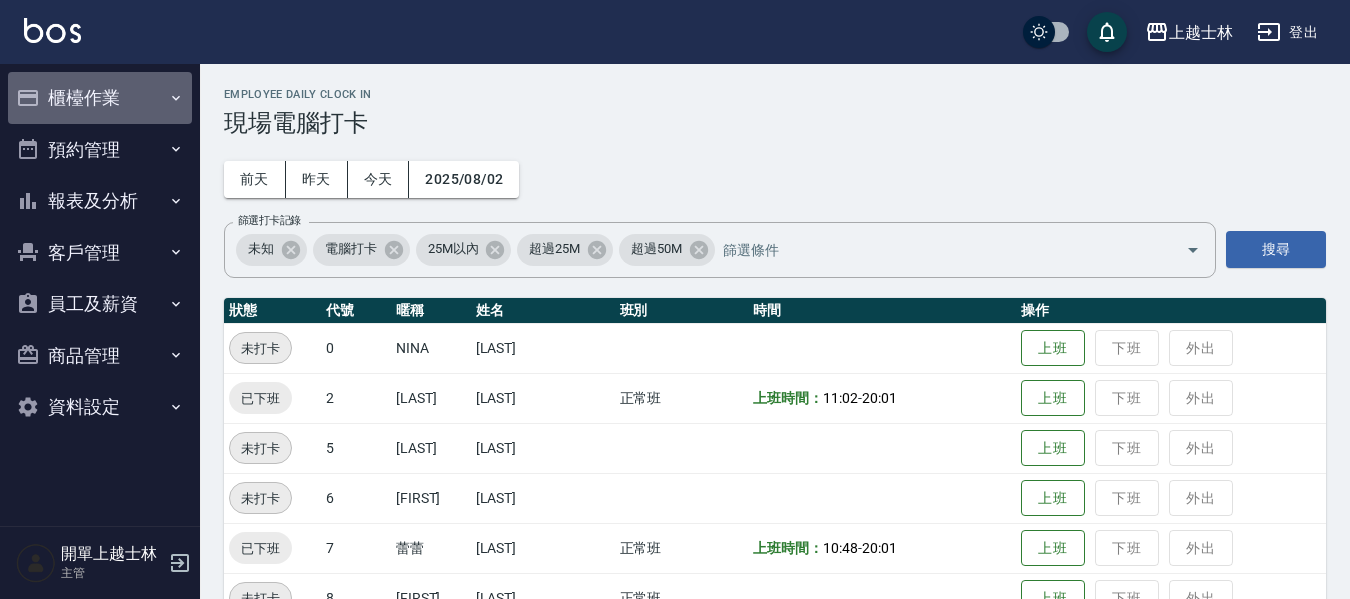 click on "櫃檯作業" at bounding box center (100, 98) 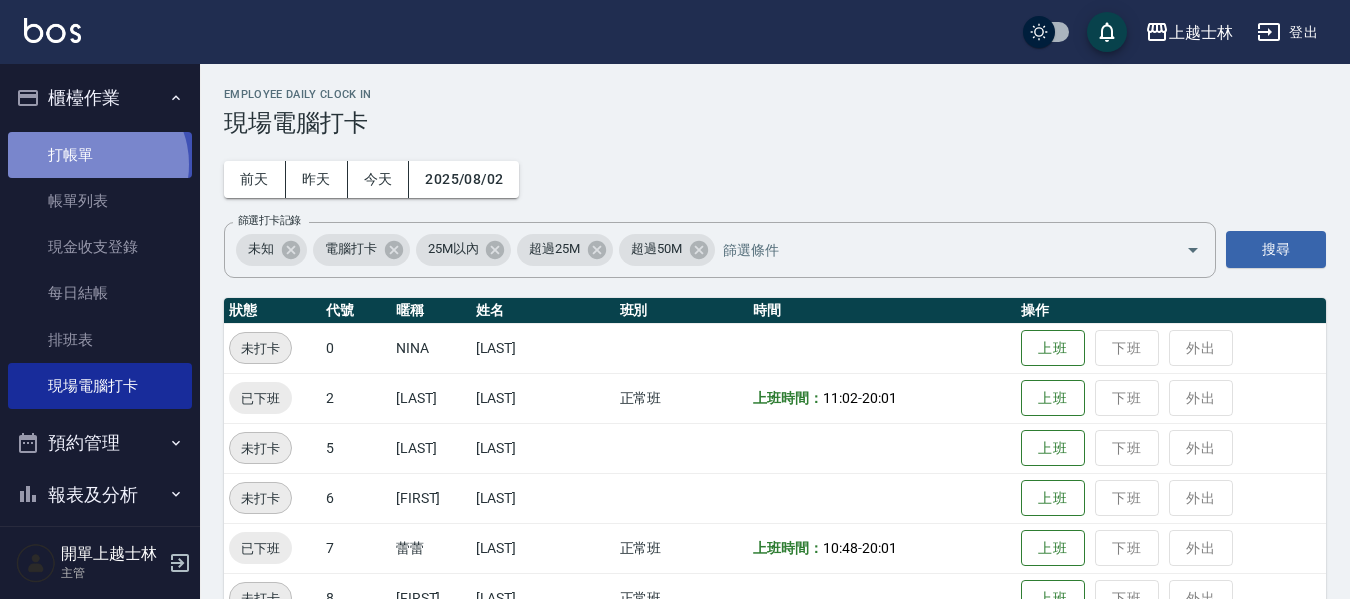 click on "打帳單" at bounding box center [100, 155] 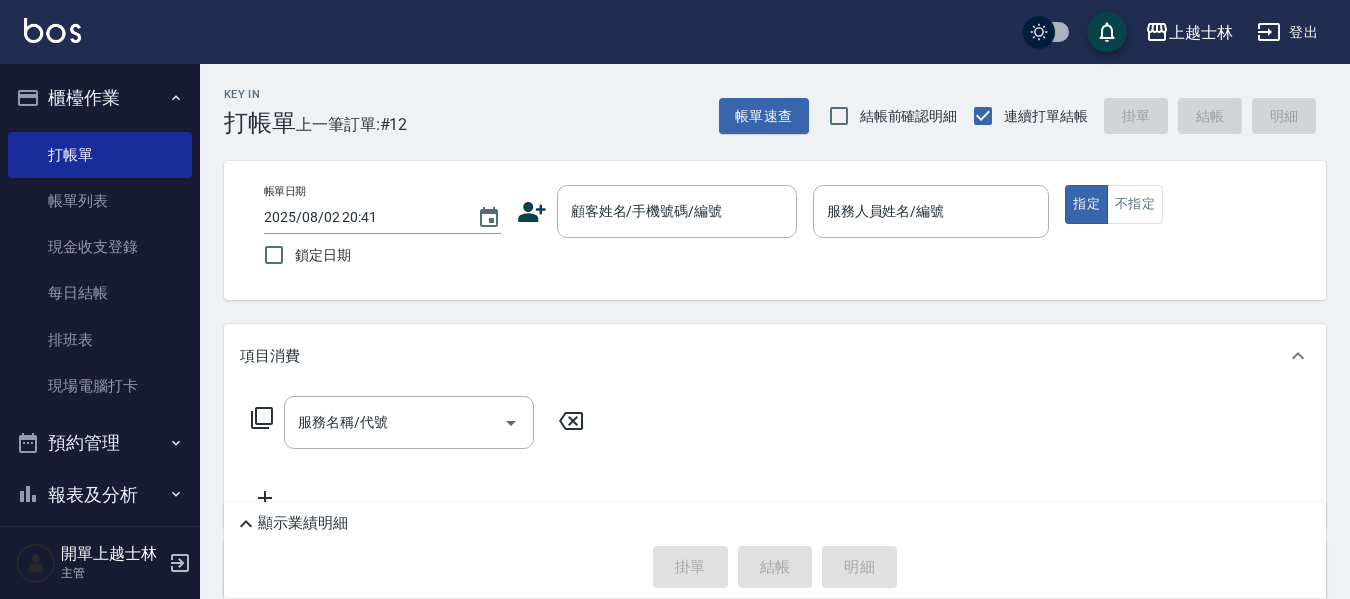 click 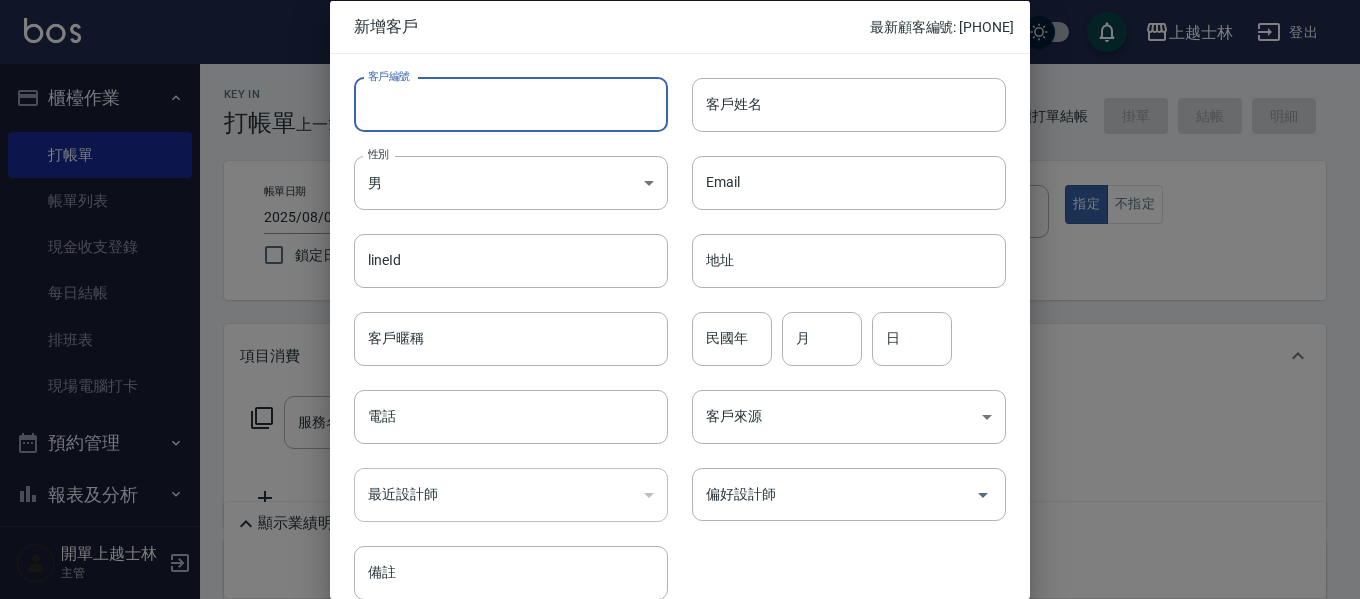 click on "客戶編號" at bounding box center [511, 104] 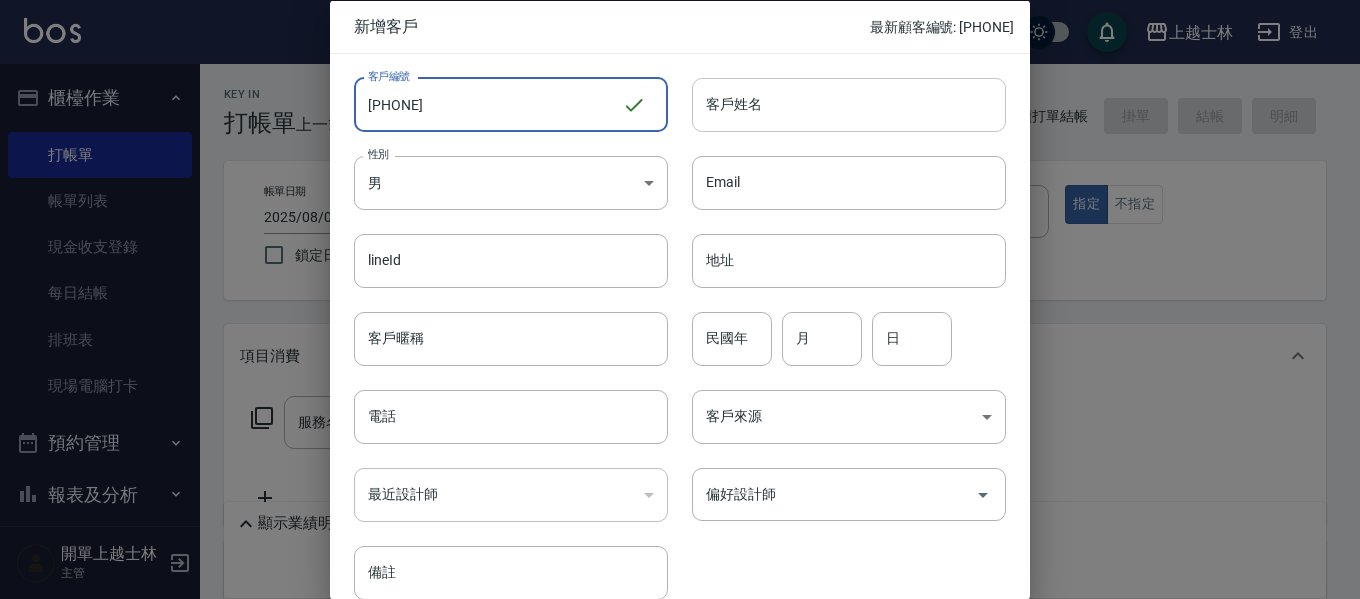 type on "[PHONE]" 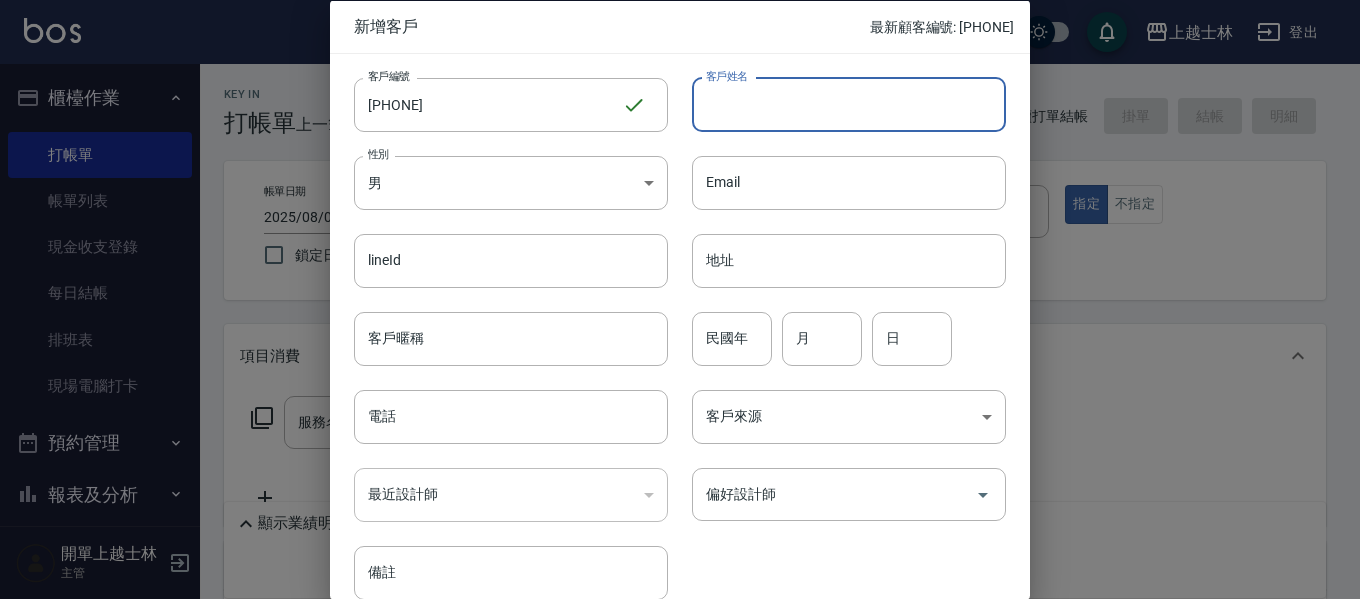 click on "客戶姓名" at bounding box center [849, 104] 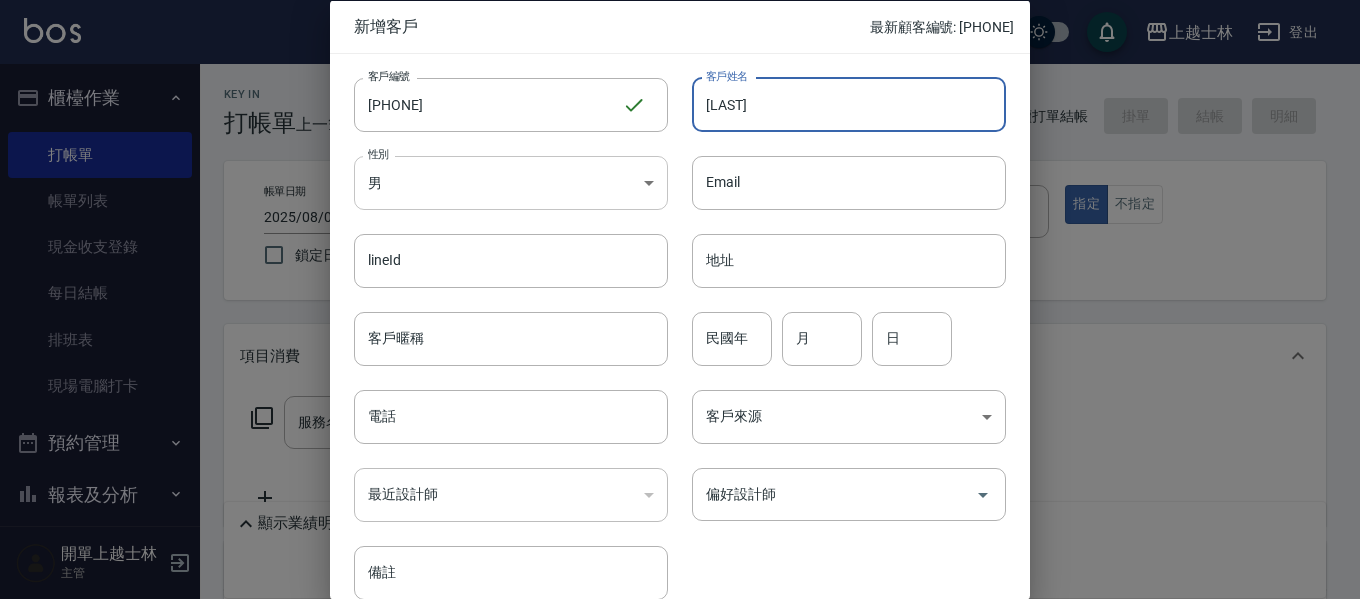 type on "[LAST]" 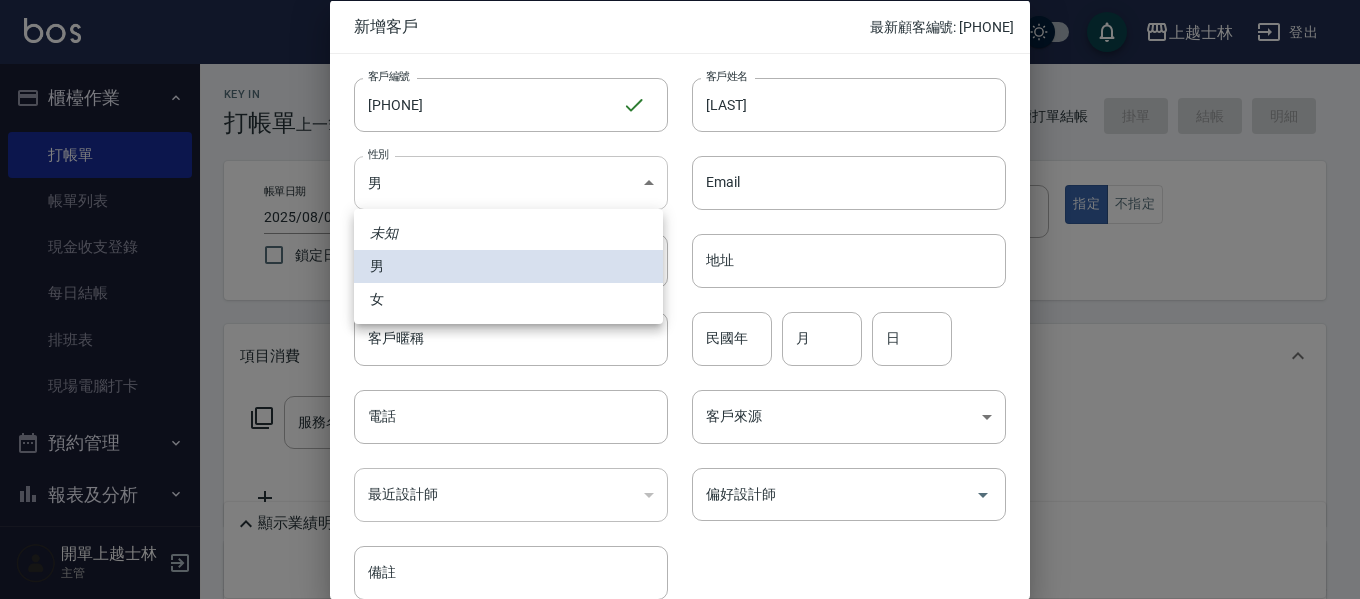 click on "上越士林 登出 櫃檯作業 打帳單 帳單列表 現金收支登錄 每日結帳 排班表 現場電腦打卡 預約管理 預約管理 單日預約紀錄 單週預約紀錄 報表及分析 報表目錄 店家區間累計表 店家日報表 互助日報表 互助月報表 互助排行榜 互助點數明細 互助業績報表 全店業績分析表 營業統計分析表 營業項目月分析表 設計師業績表 設計師日報表 設計師業績分析表 設計師業績月報表 設計師排行榜 商品銷售排行榜 商品消耗明細 單一服務項目查詢 店販抽成明細 店販分類抽成明細 顧客入金餘額表 顧客卡券餘額表 每日非現金明細 每日收支明細 收支分類明細表 收支匯款表 非現金明細對帳單 損益表 客戶管理 客戶列表 客資篩選匯出 卡券管理 入金管理 員工及薪資 員工列表 全店打卡記錄 考勤排班總表 商品管理 商品分類設定 商品列表 資料設定 服務分類設定 服務項目設定 主管" at bounding box center [680, 446] 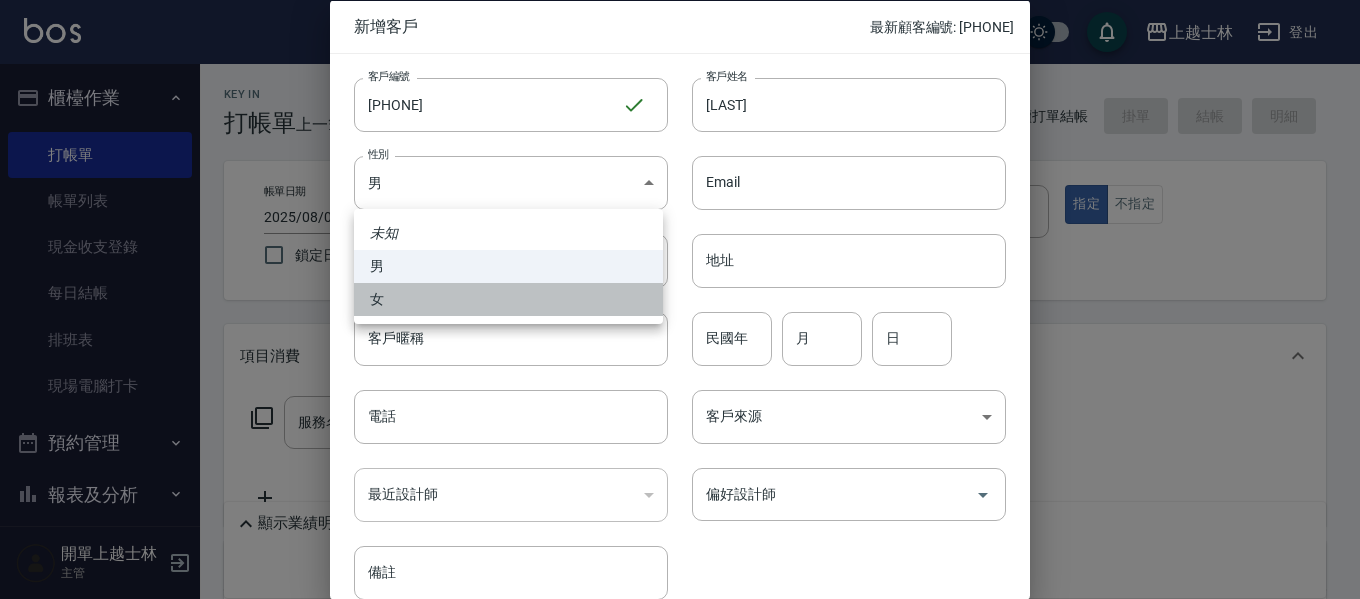 click on "女" at bounding box center [508, 299] 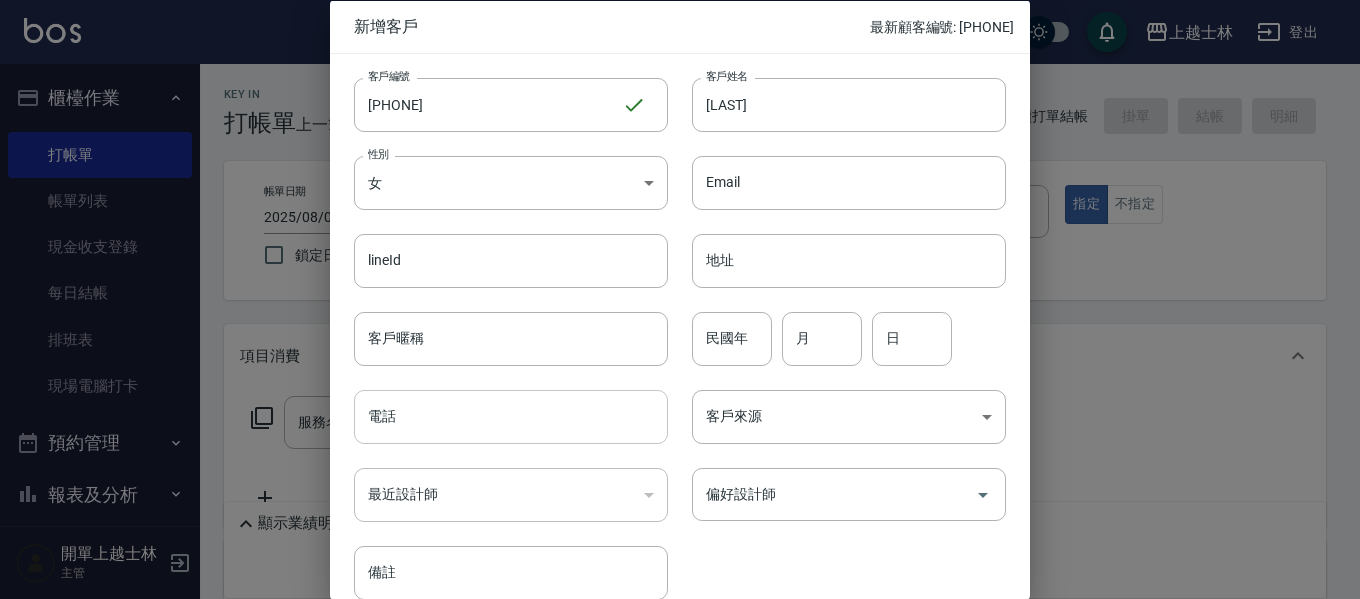 click on "電話" at bounding box center [511, 417] 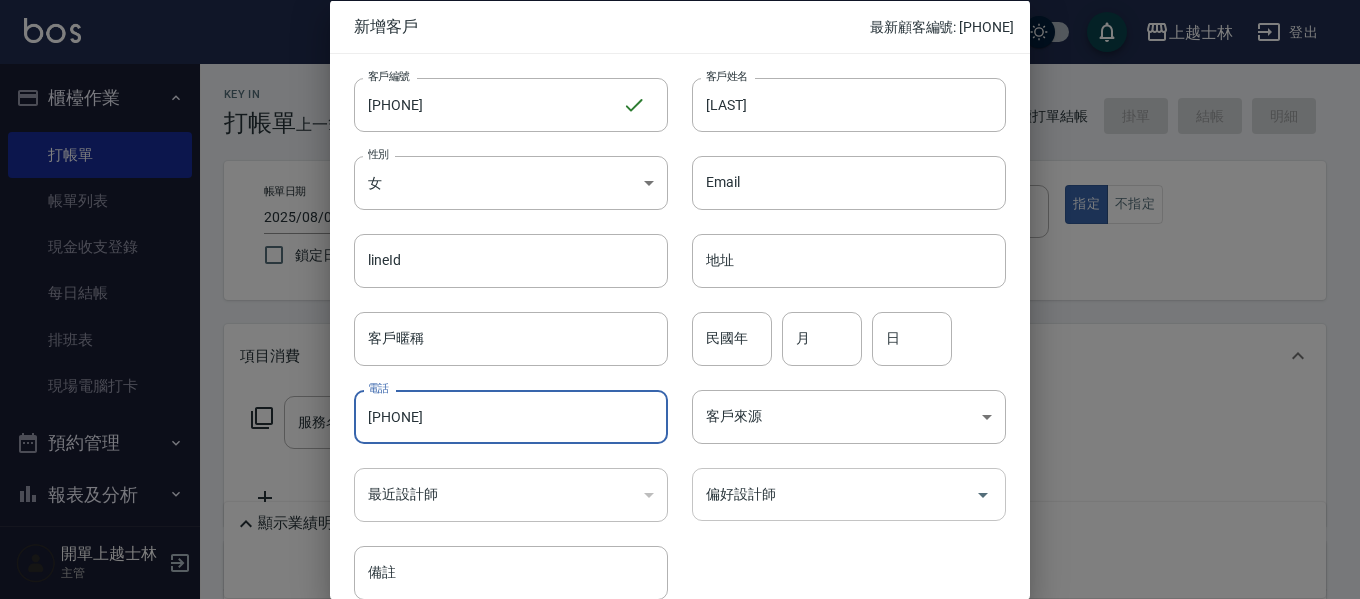 type on "[PHONE]" 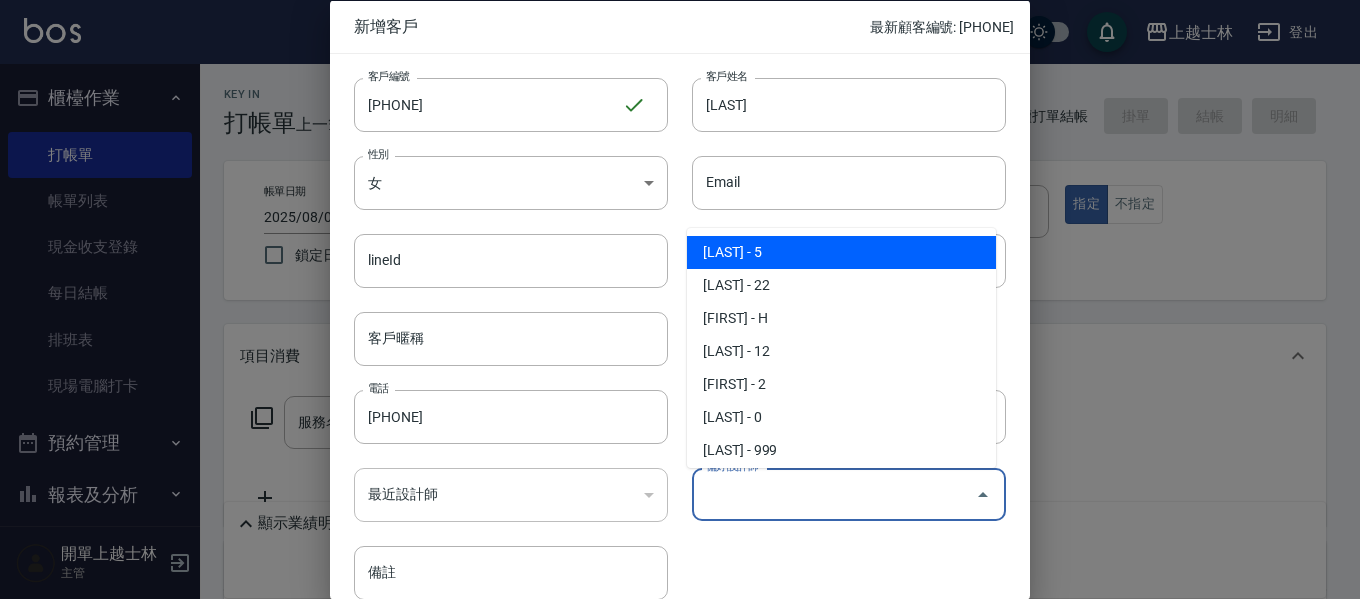 click on "偏好設計師" at bounding box center [834, 494] 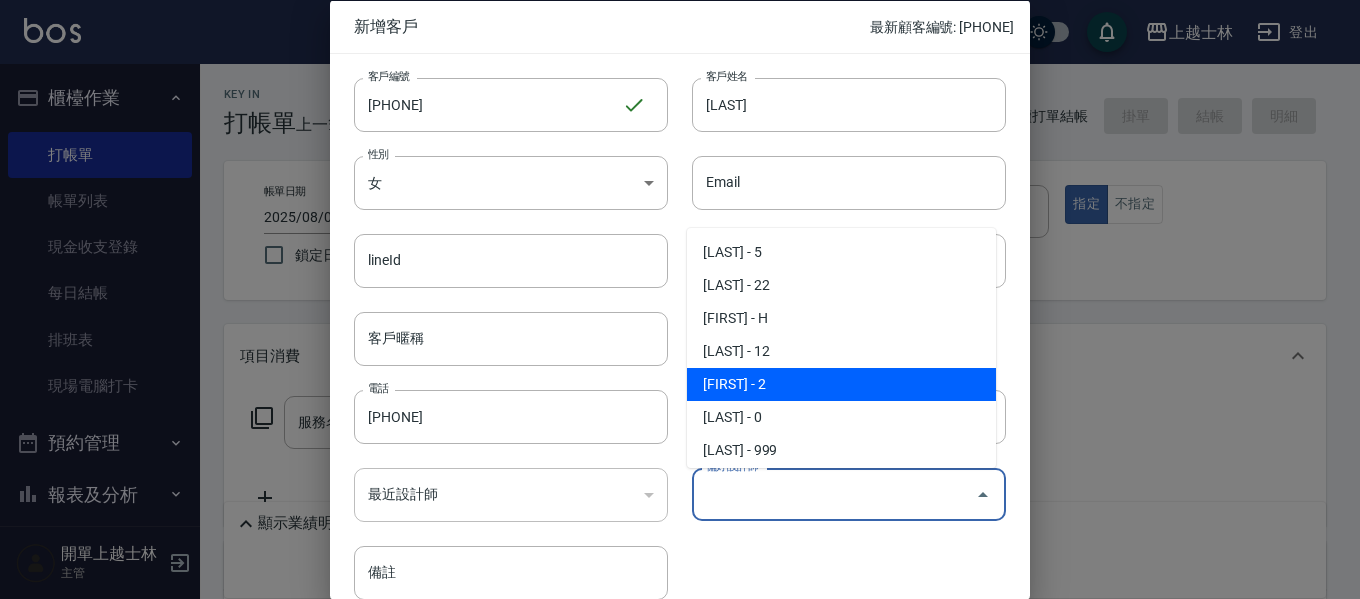 click on "[FIRST] - 2" at bounding box center [841, 384] 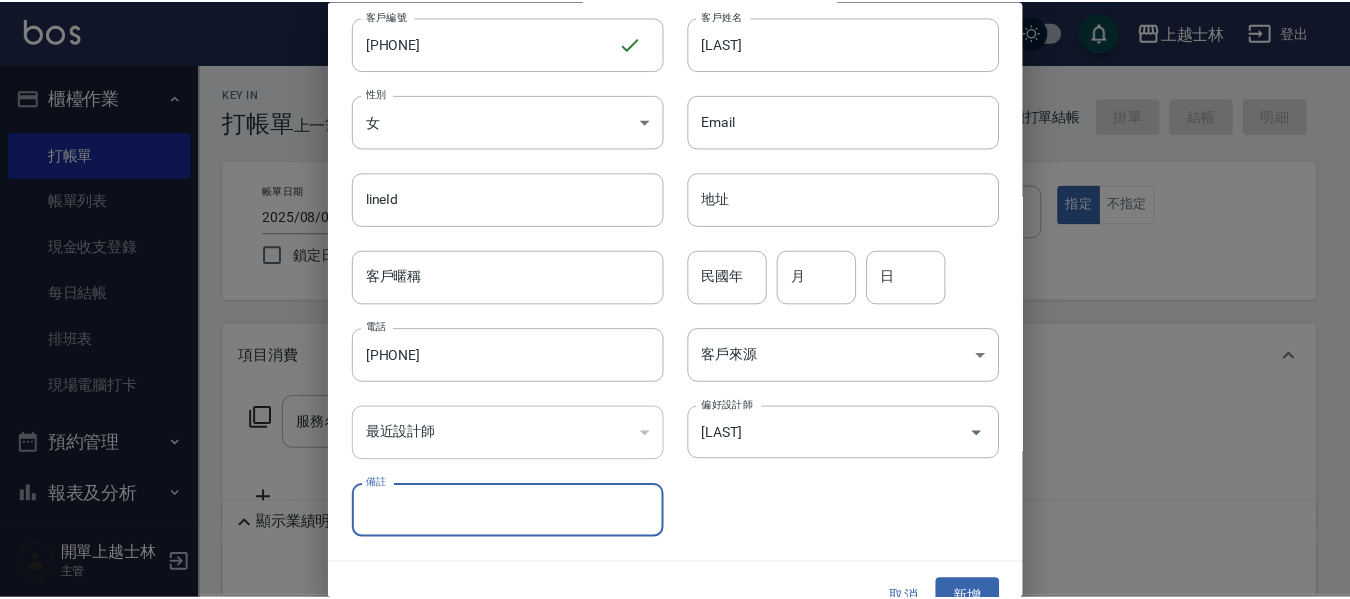 scroll, scrollTop: 94, scrollLeft: 0, axis: vertical 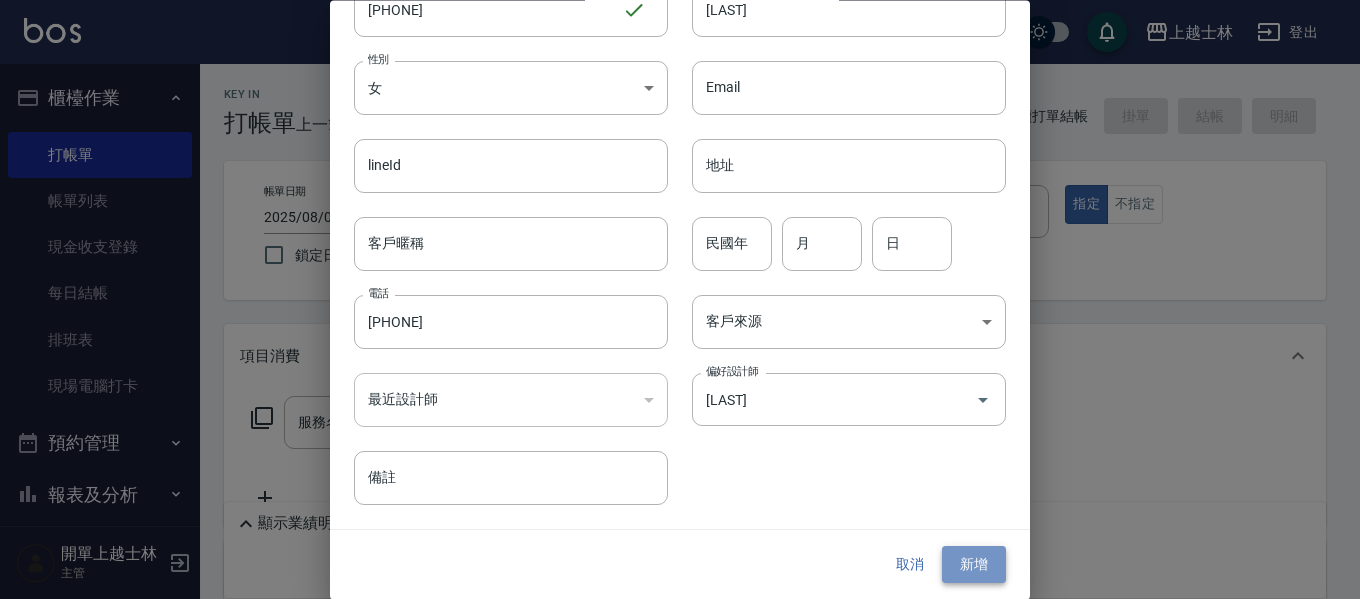 click on "新增" at bounding box center [974, 565] 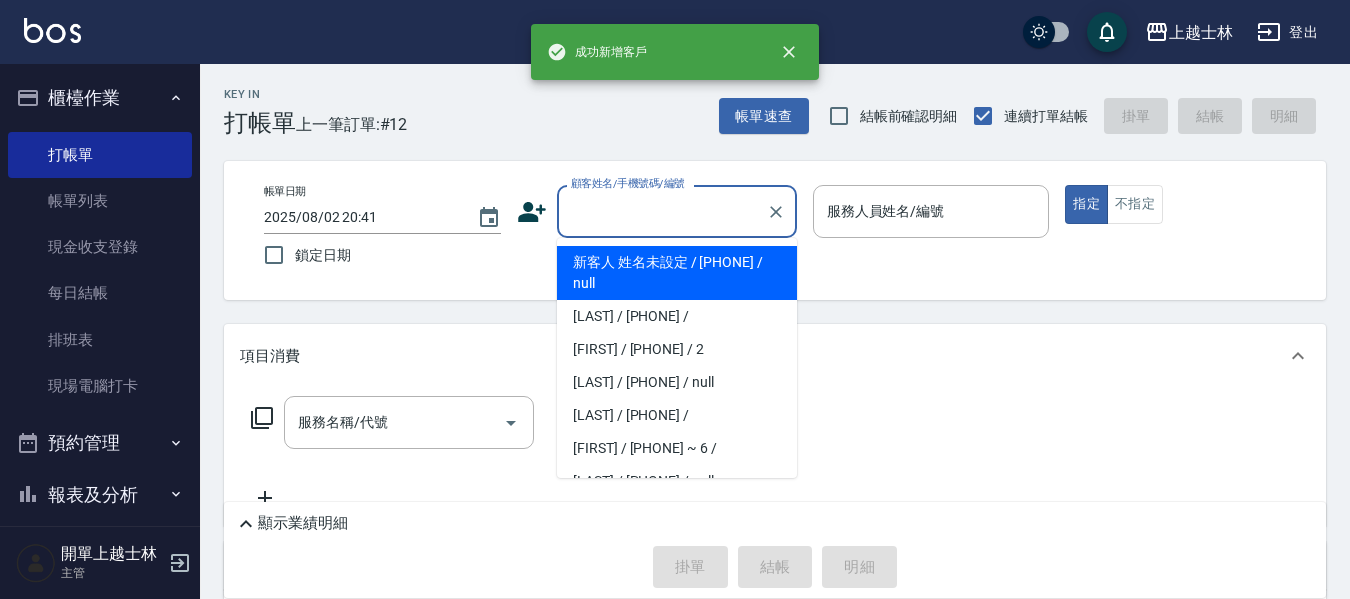 click on "顧客姓名/手機號碼/編號" at bounding box center [662, 211] 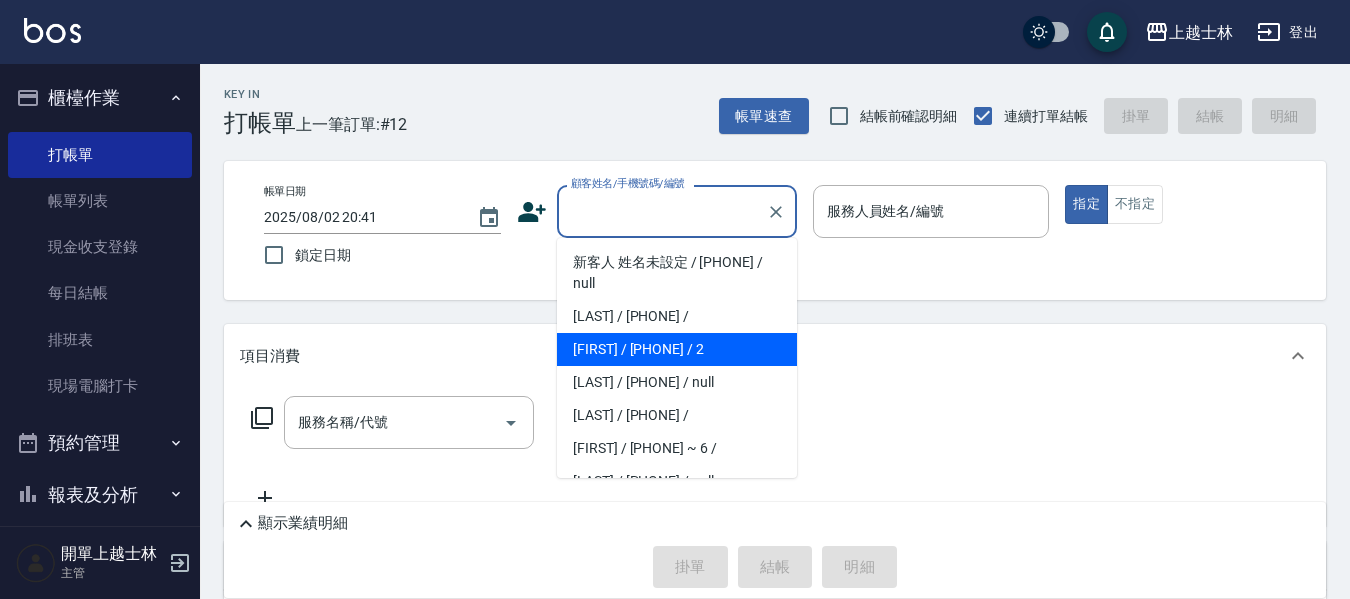 click on "[FIRST] / [PHONE] / 2" at bounding box center (677, 349) 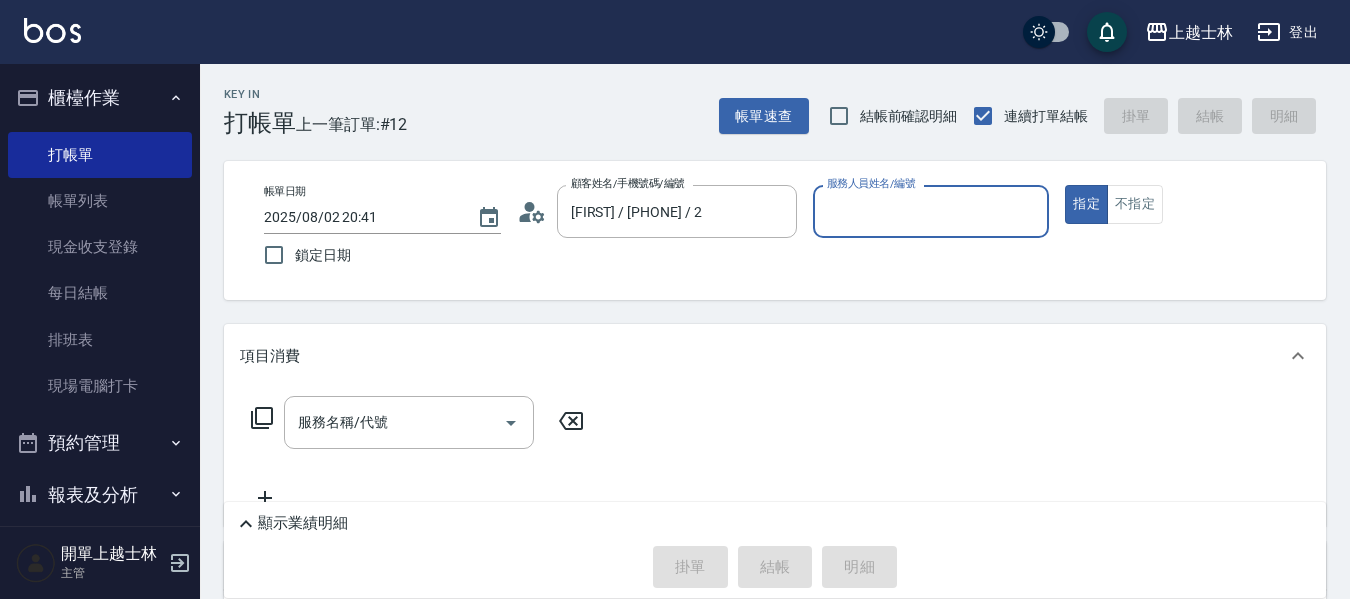 type on "[LAST] - 2" 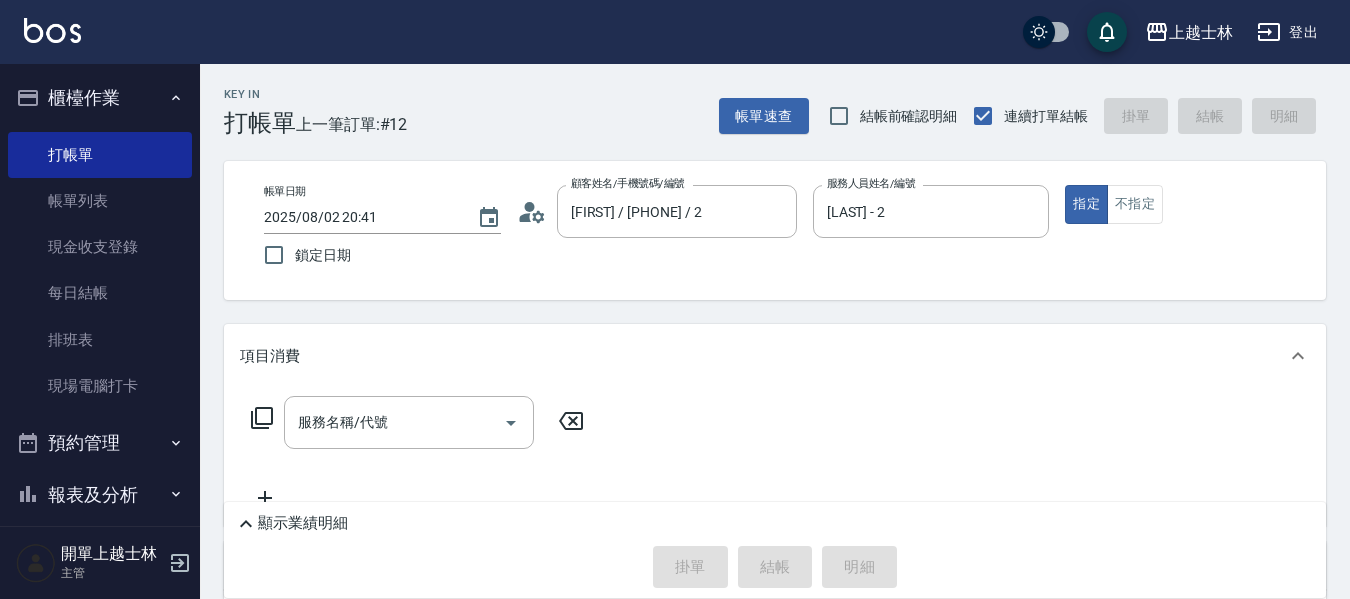 click 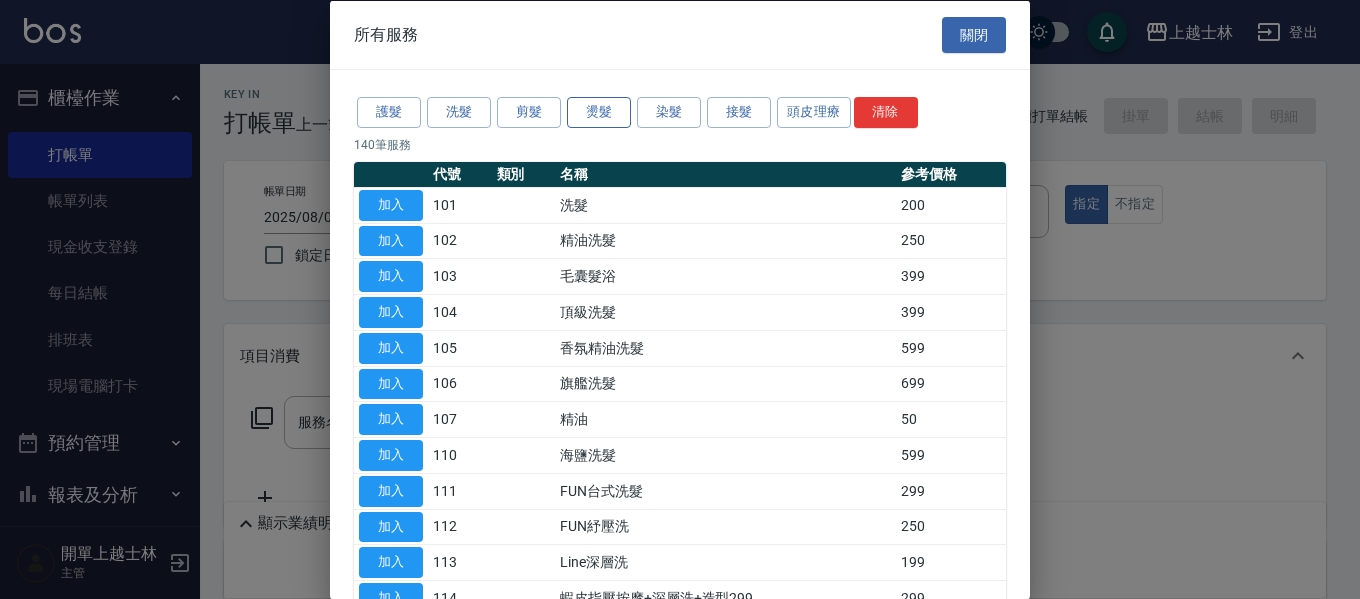 click on "燙髮" at bounding box center [599, 112] 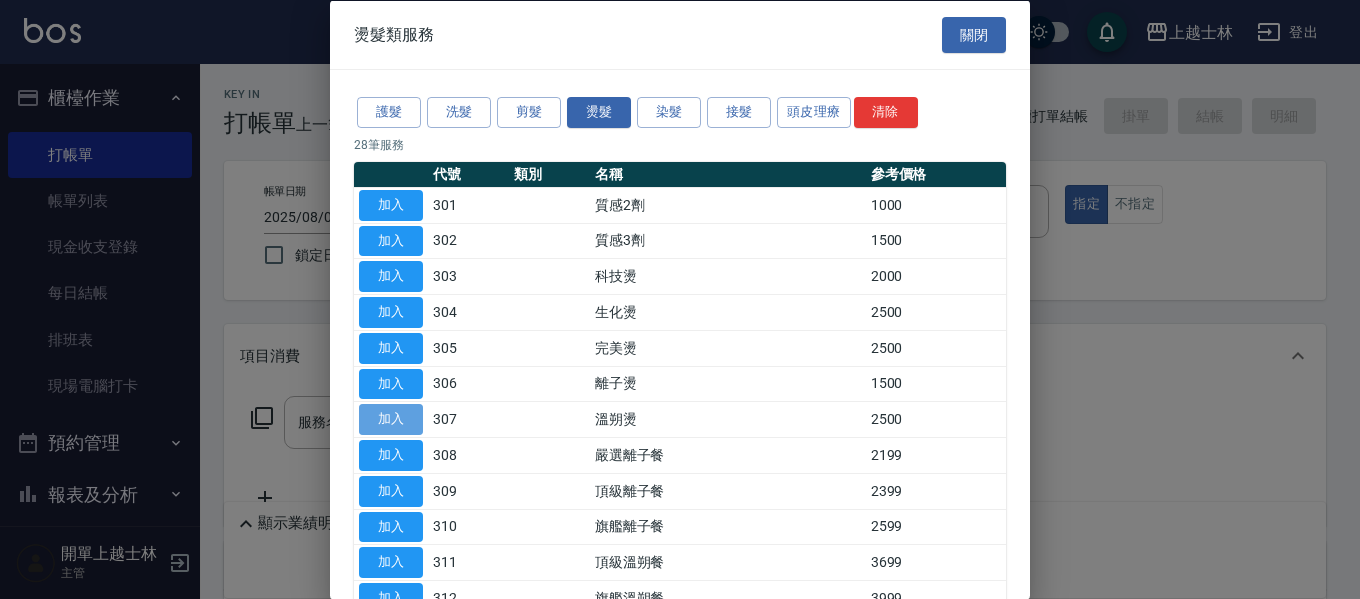 click on "加入" at bounding box center [391, 419] 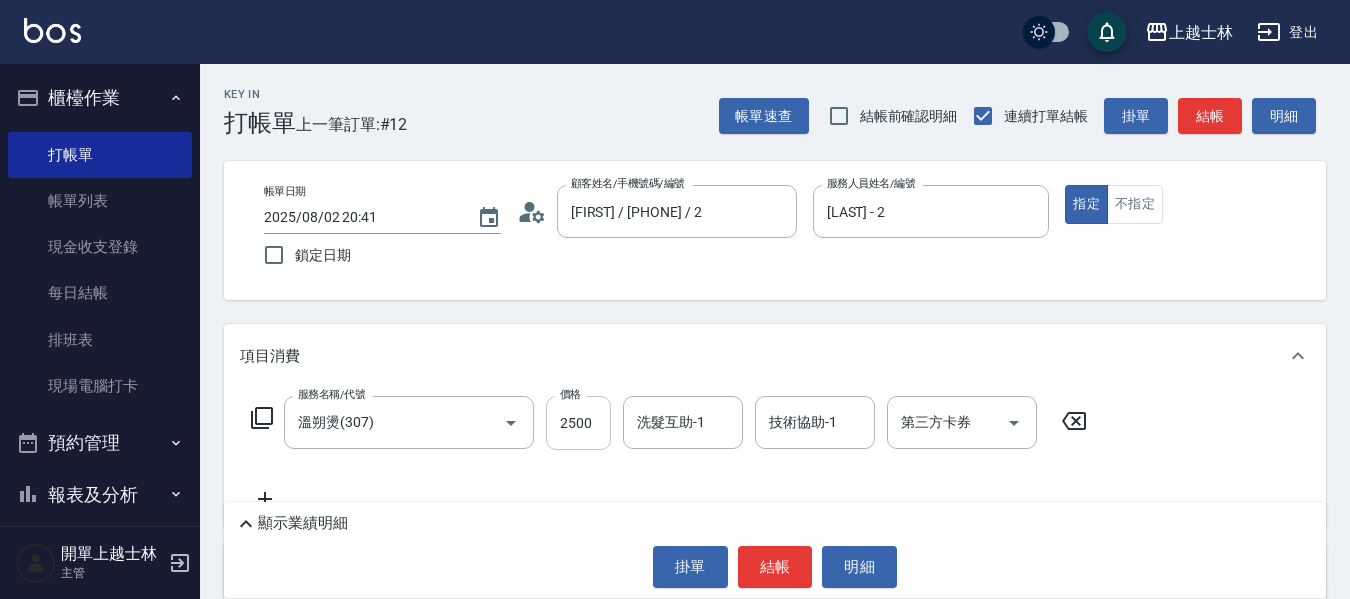 click on "2500" at bounding box center [578, 423] 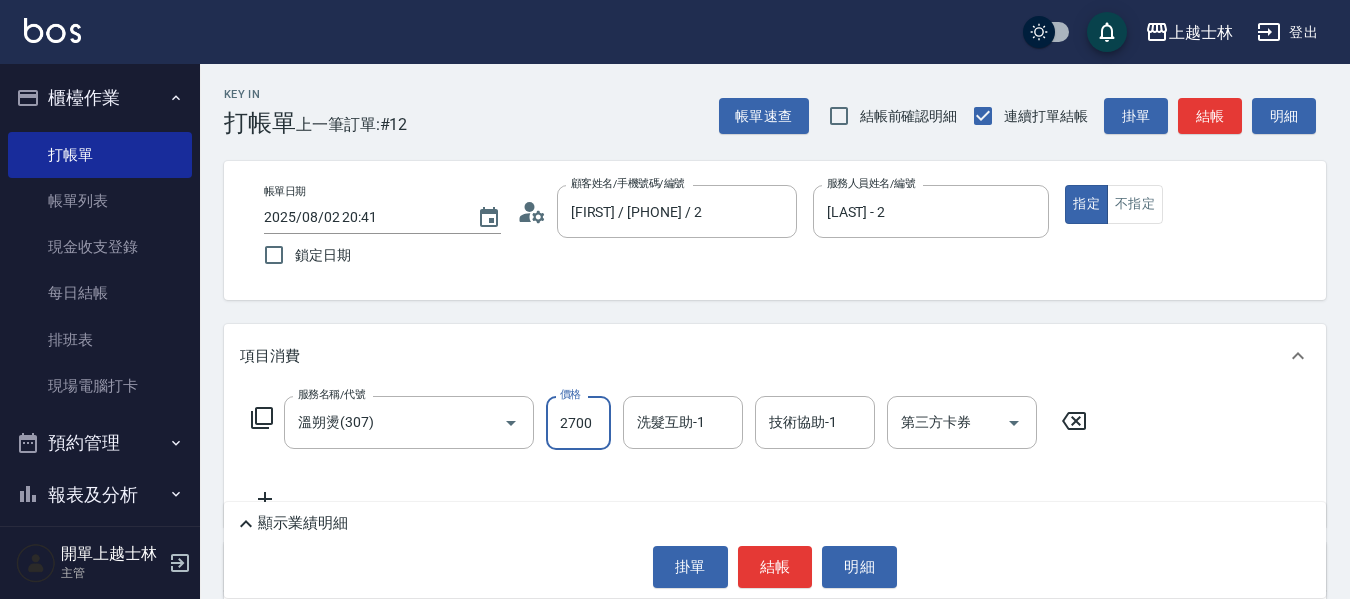 type on "2700" 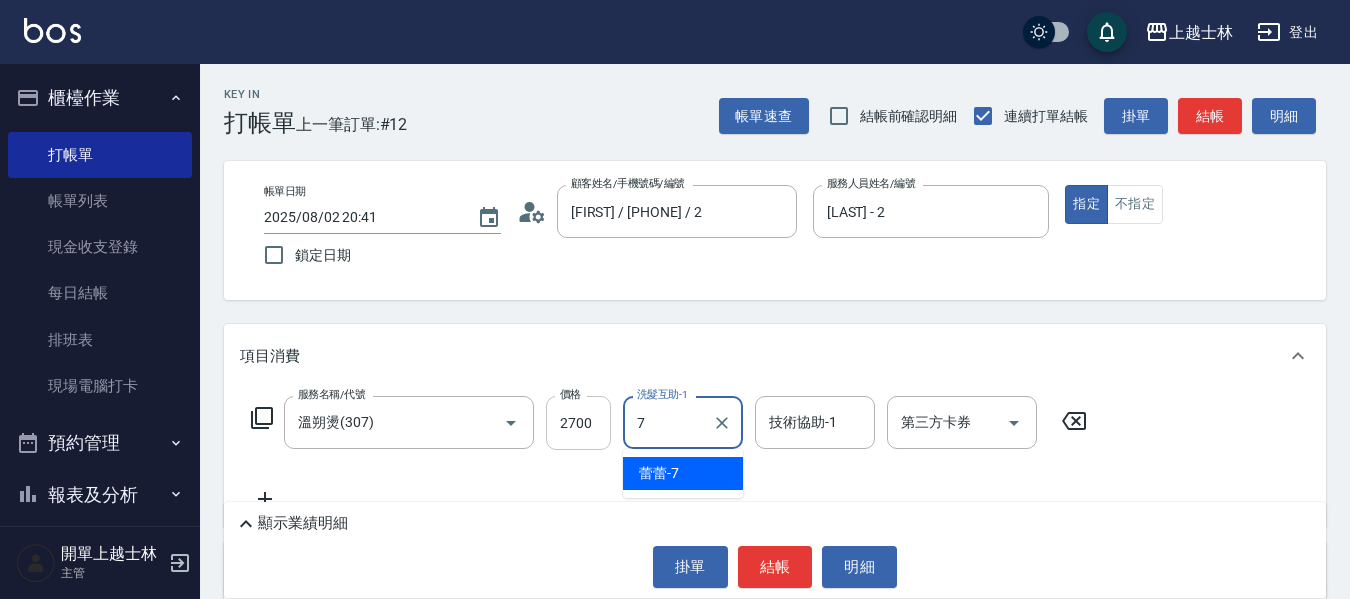 type on "[LAST] - 7" 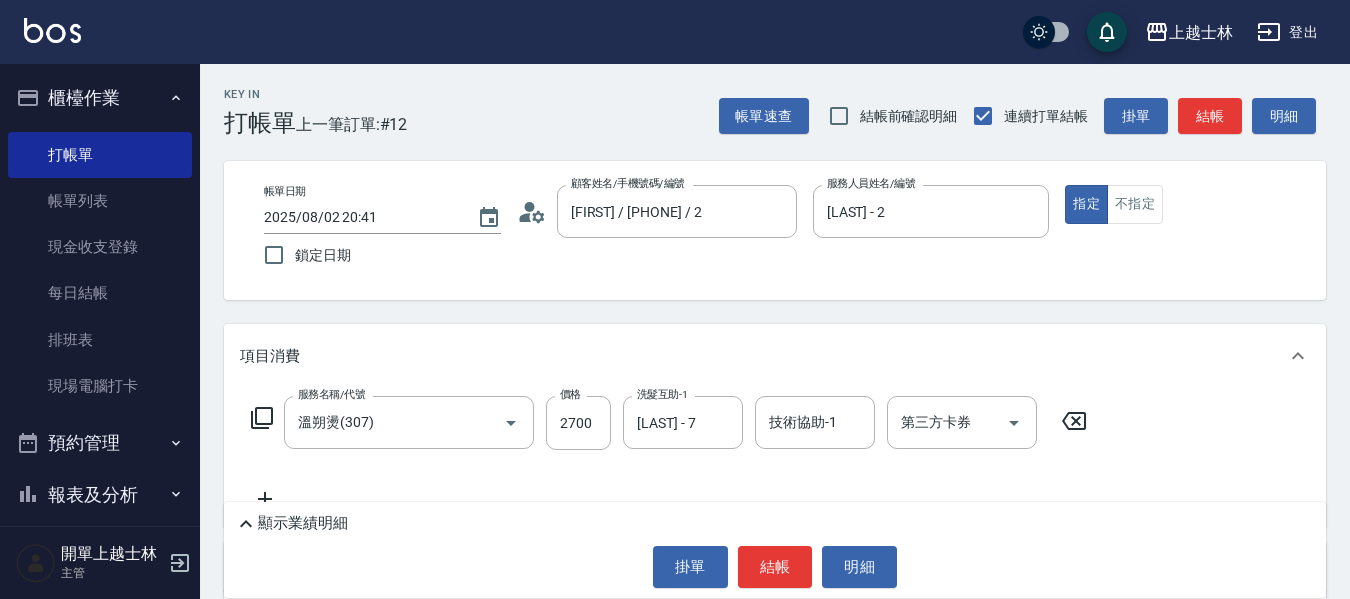 click 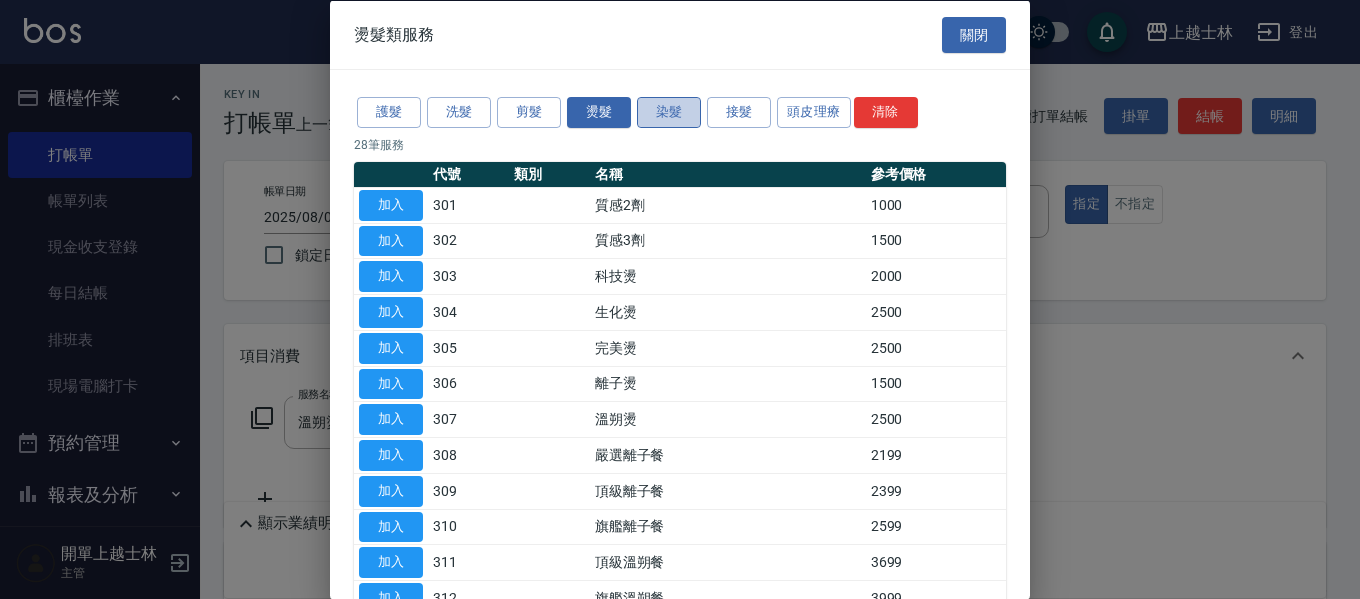 click on "染髮" at bounding box center (669, 112) 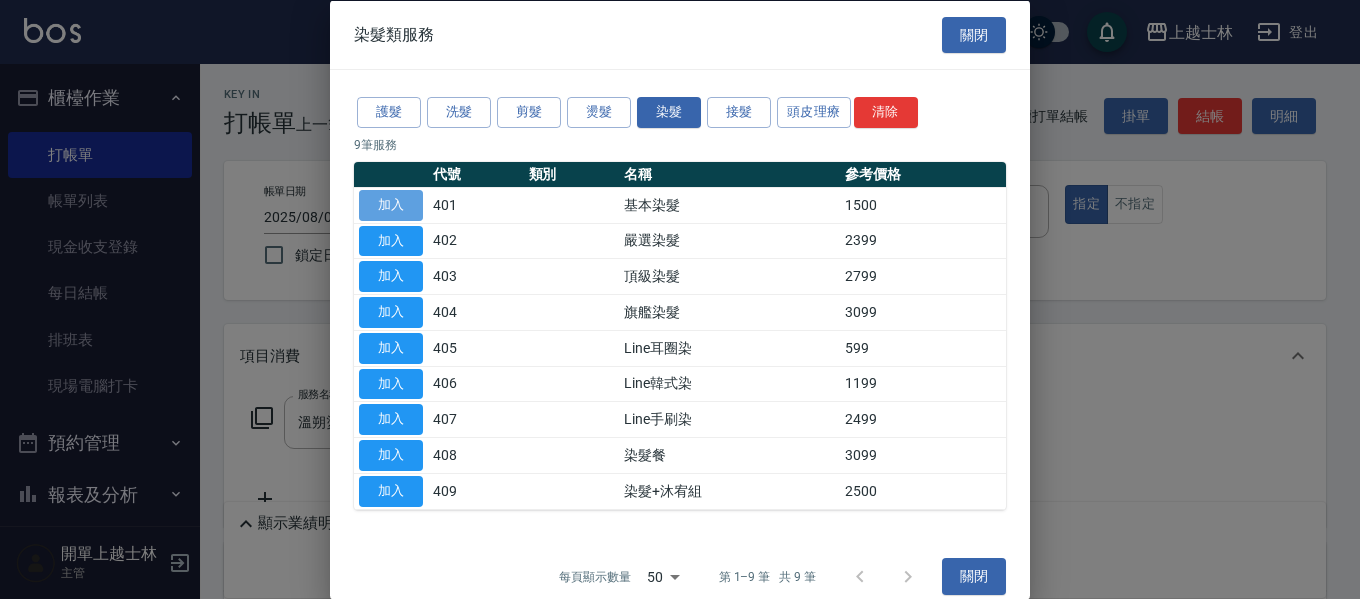 click on "加入" at bounding box center (391, 204) 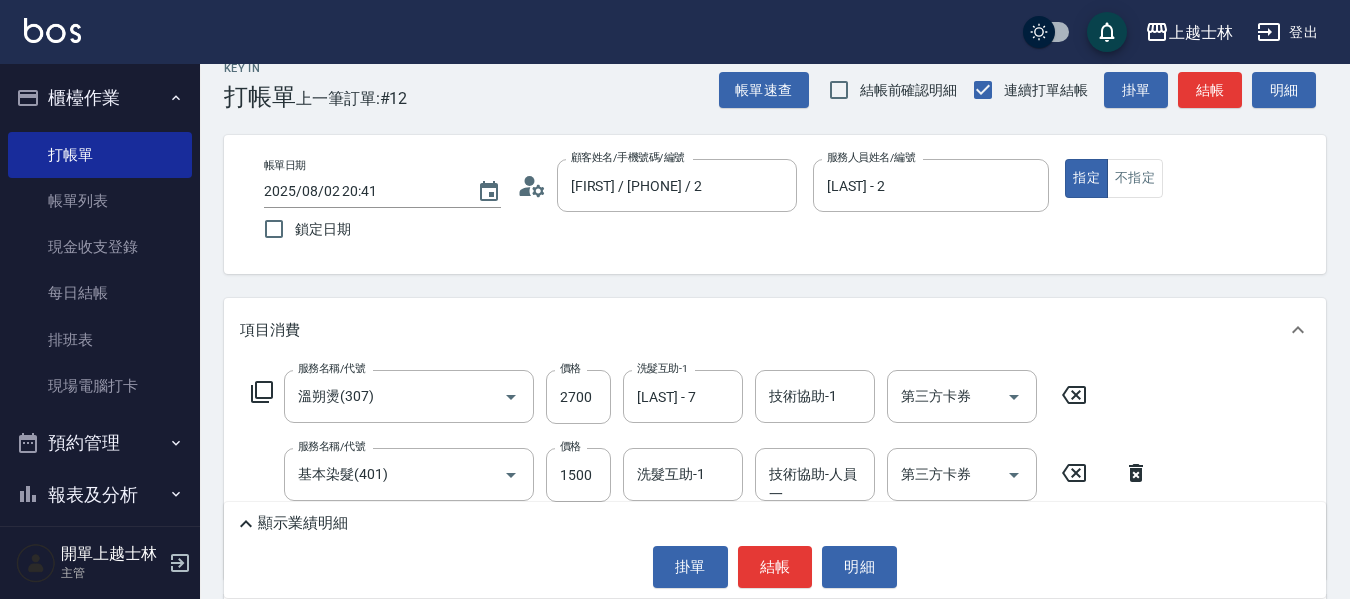 scroll, scrollTop: 100, scrollLeft: 0, axis: vertical 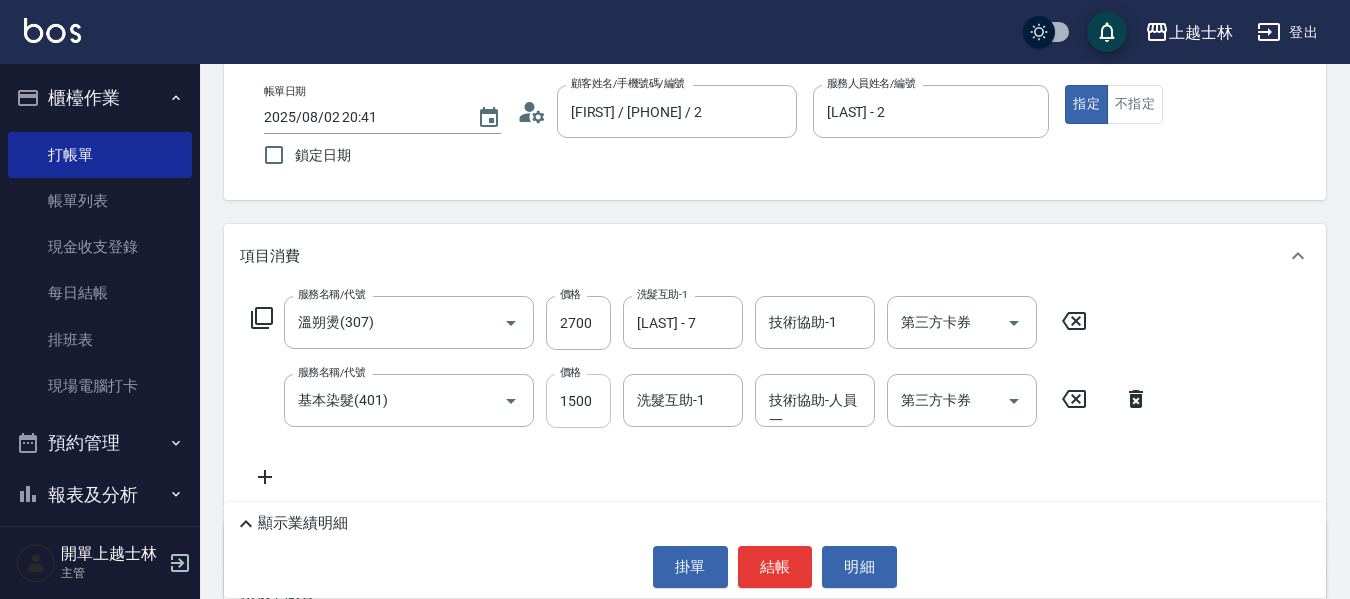 click on "1500" at bounding box center [578, 401] 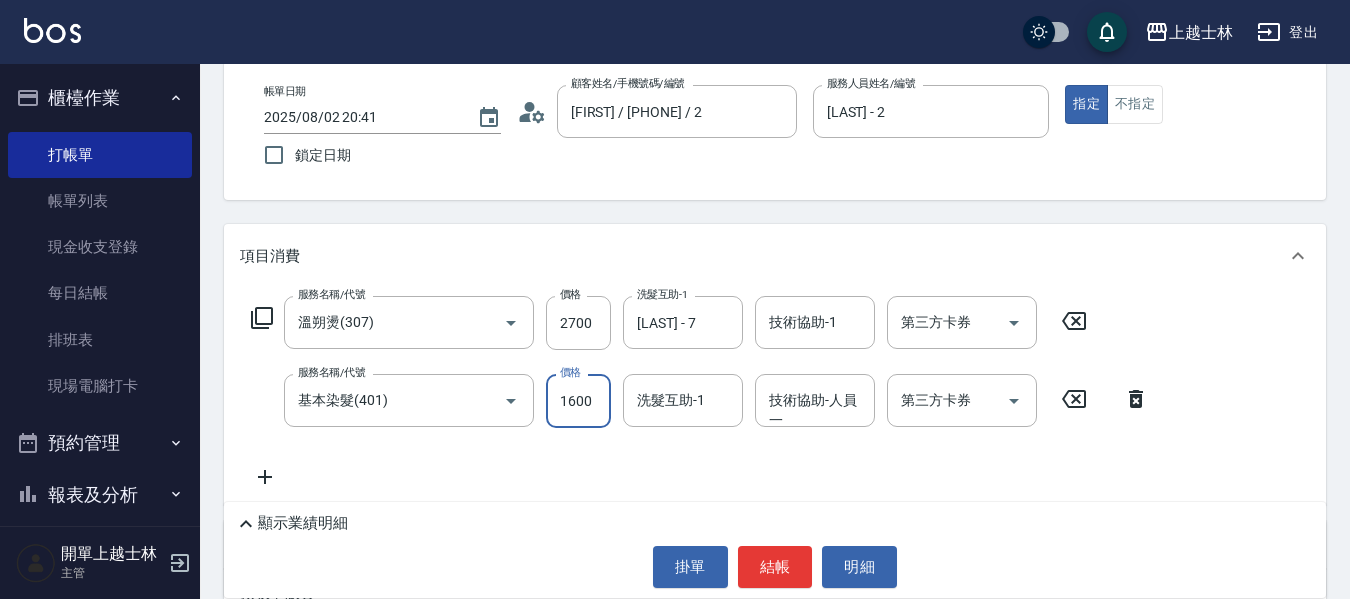 type on "1600" 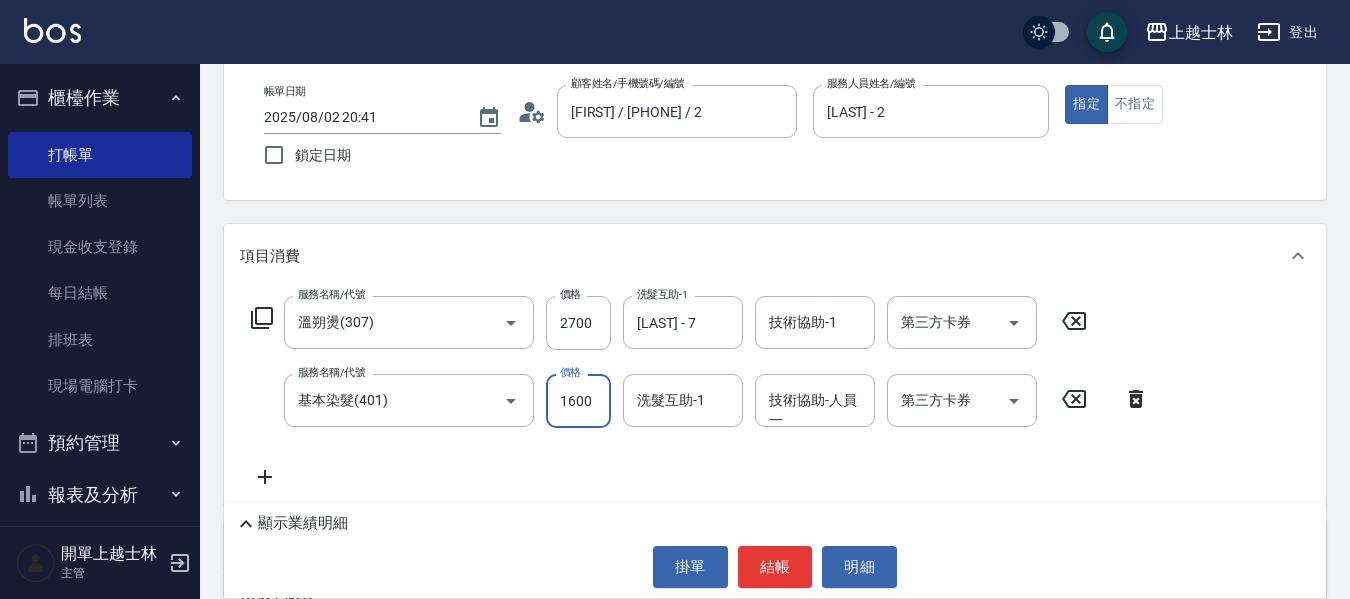 click 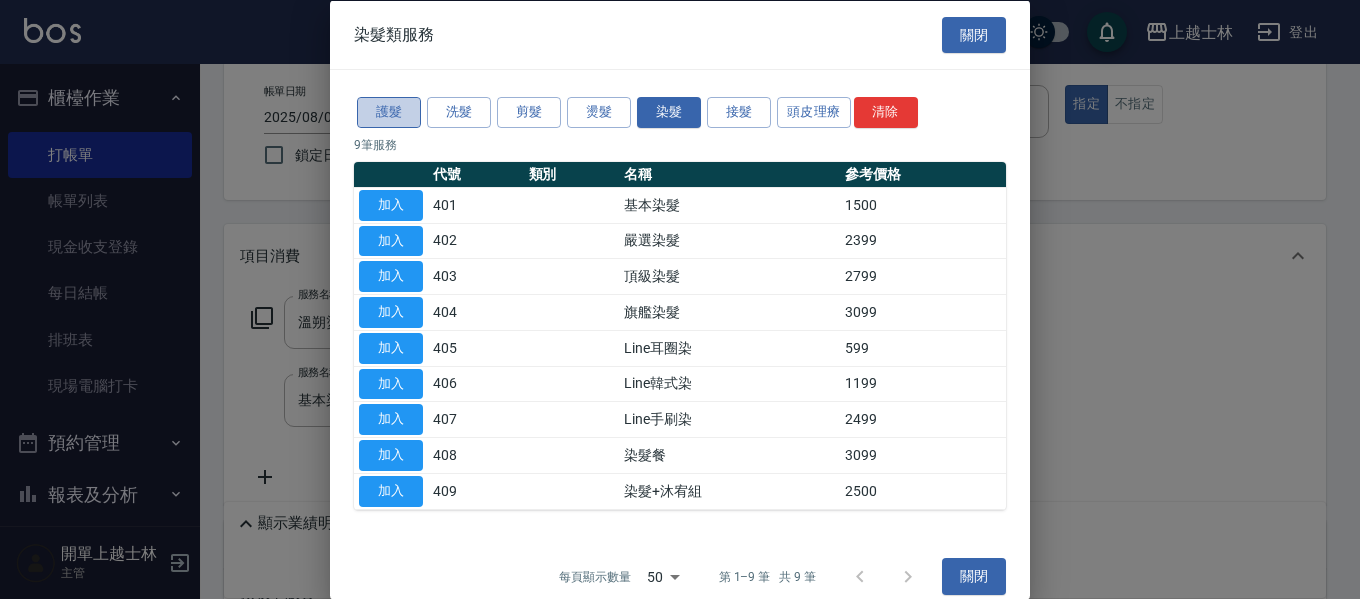 click on "護髮" at bounding box center [389, 112] 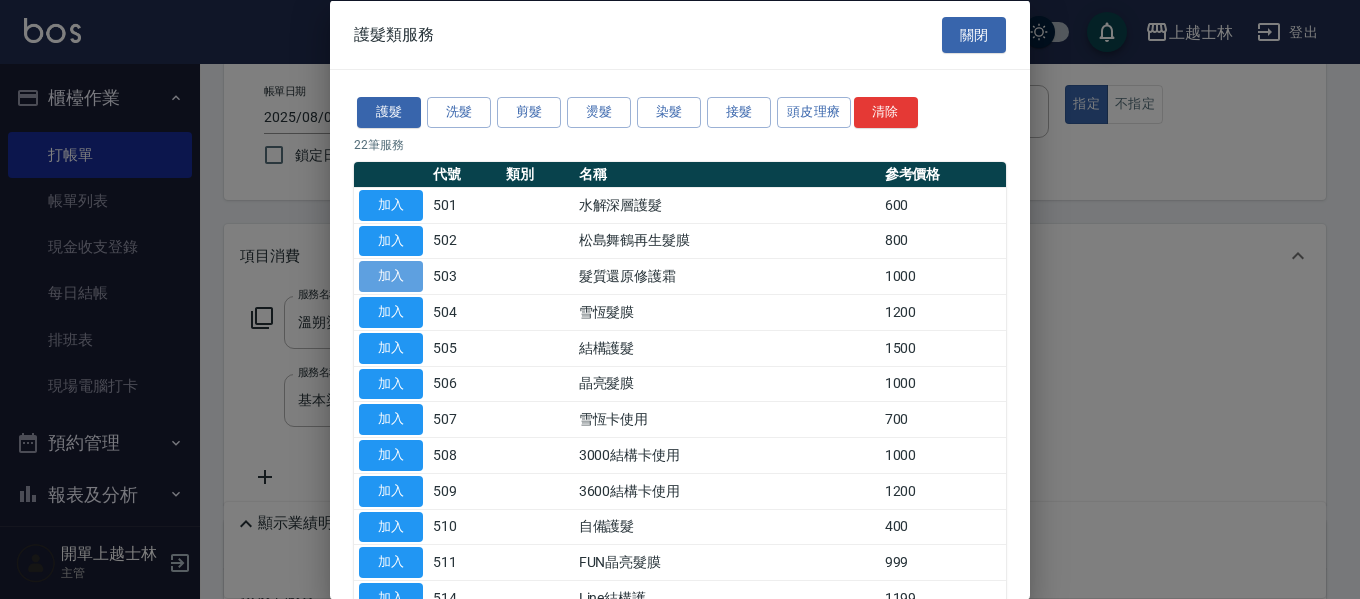 click on "加入" at bounding box center (391, 276) 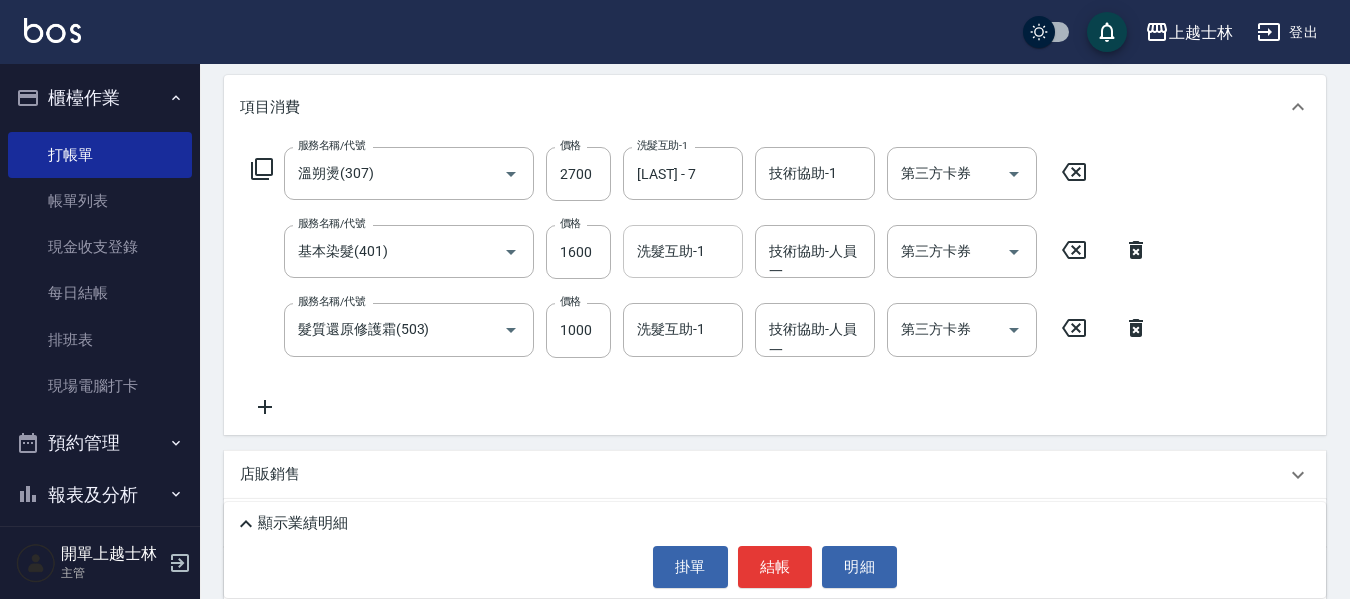 scroll, scrollTop: 300, scrollLeft: 0, axis: vertical 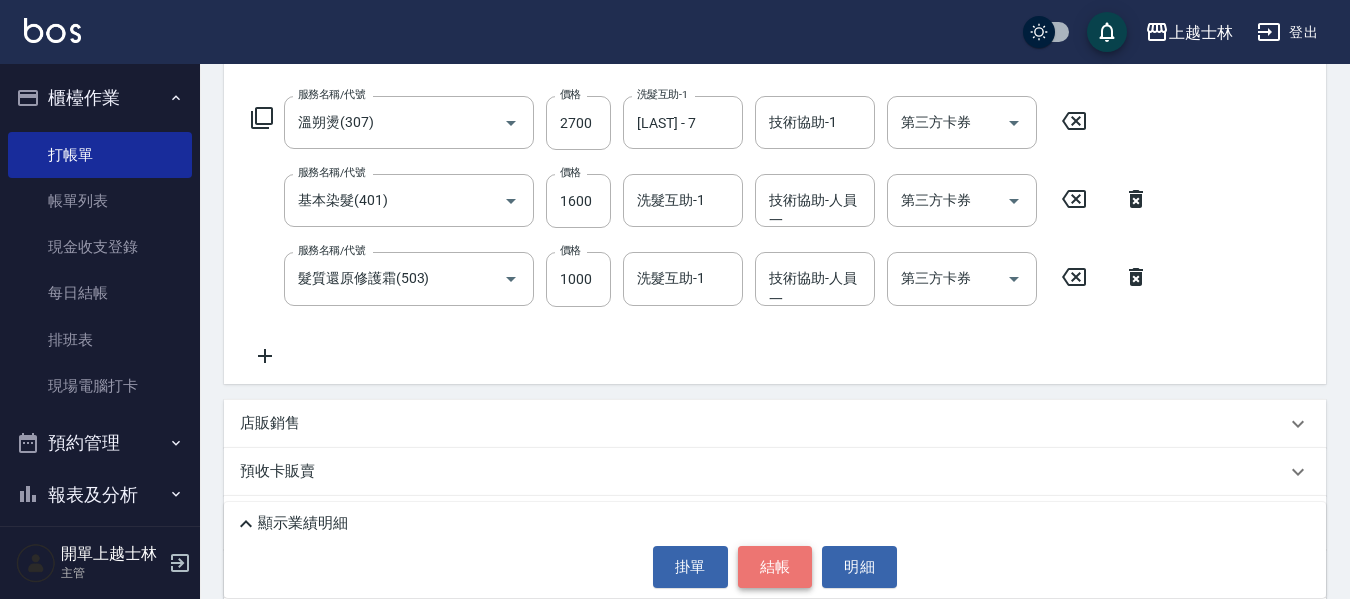 click on "結帳" at bounding box center (775, 567) 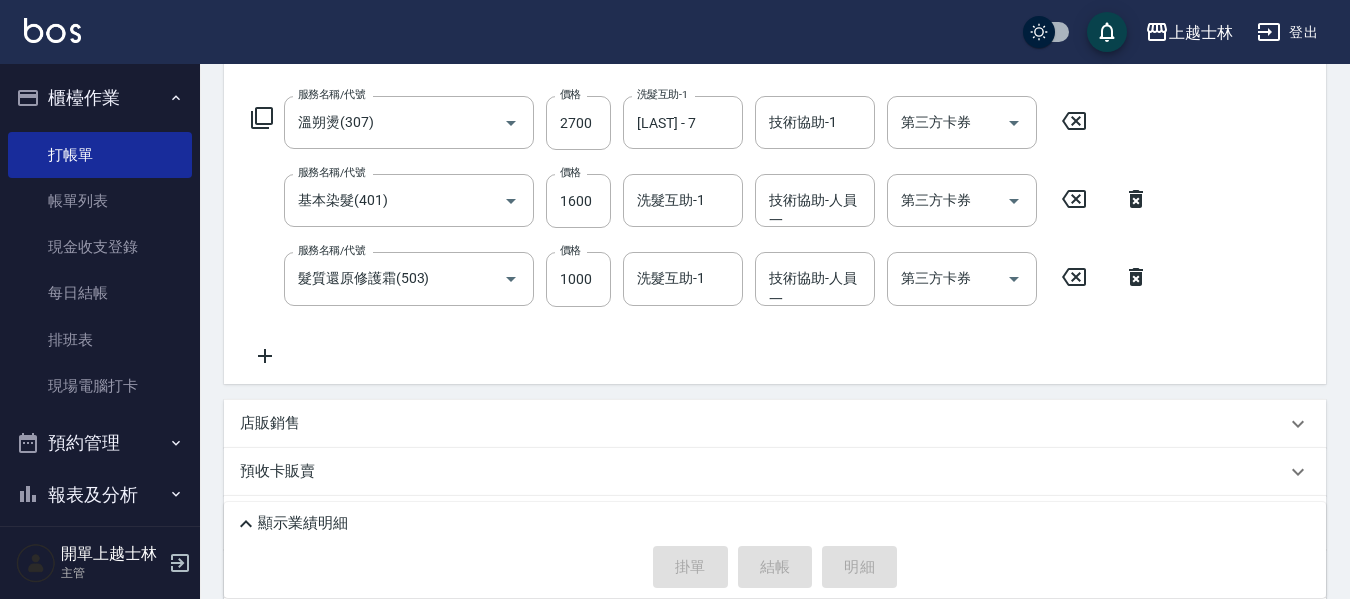 type on "2025/08/02 20:42" 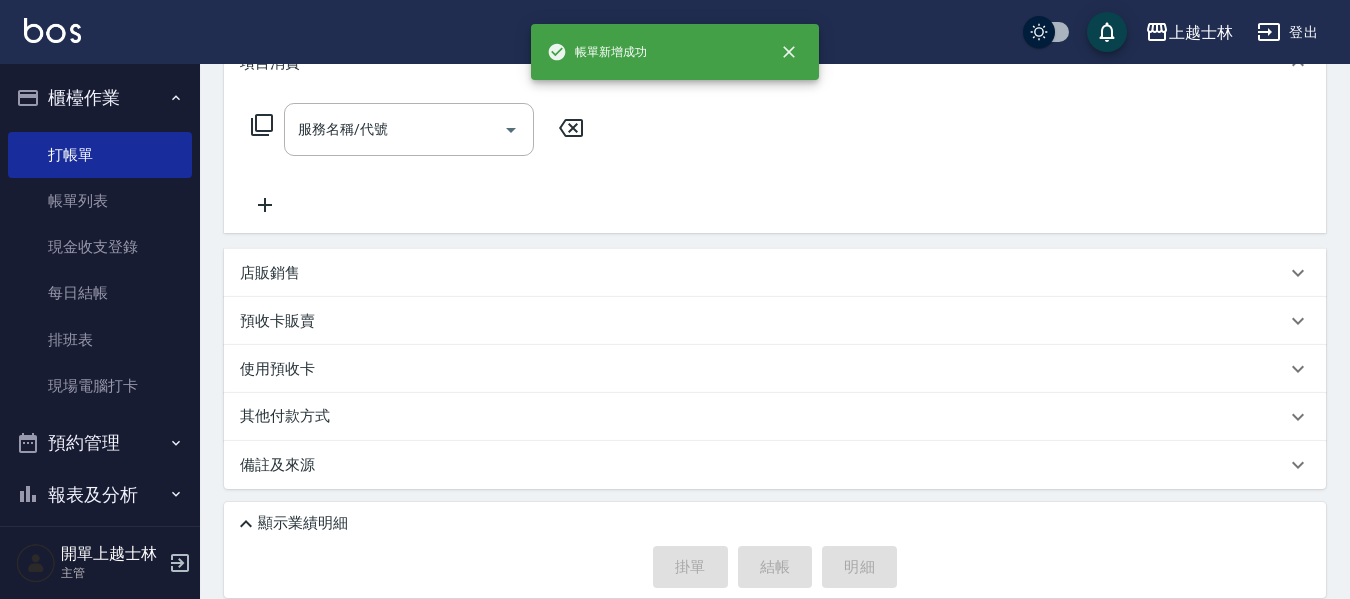 scroll, scrollTop: 0, scrollLeft: 0, axis: both 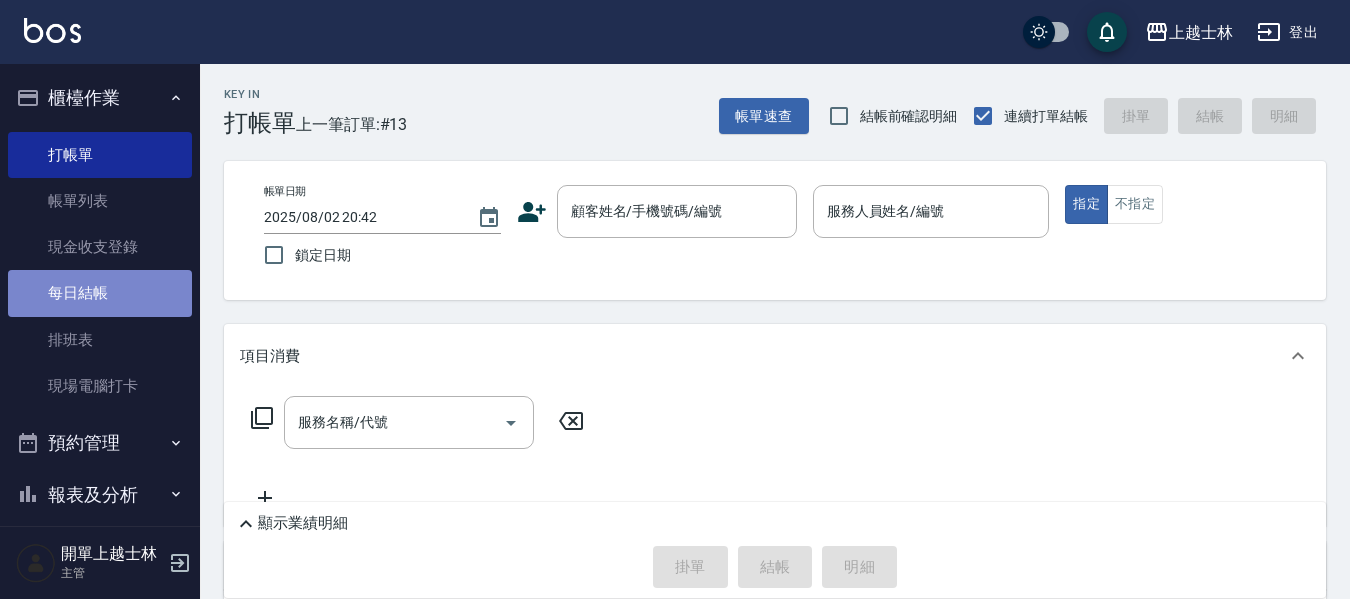 click on "每日結帳" at bounding box center [100, 293] 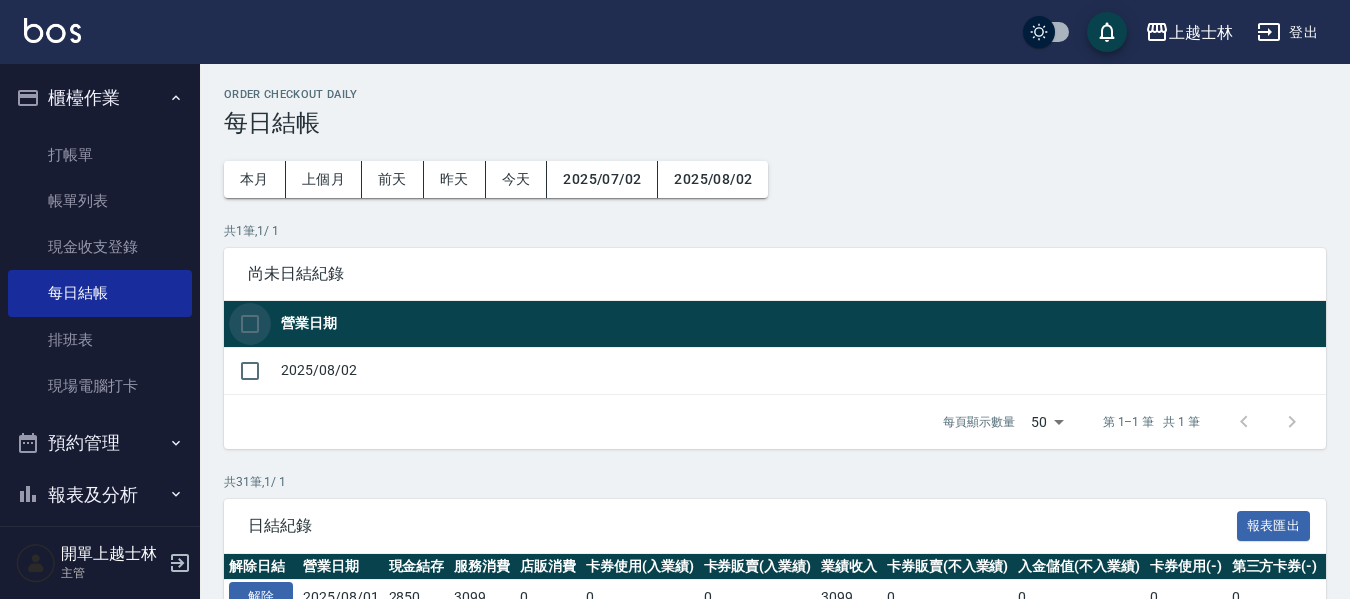 click at bounding box center [250, 324] 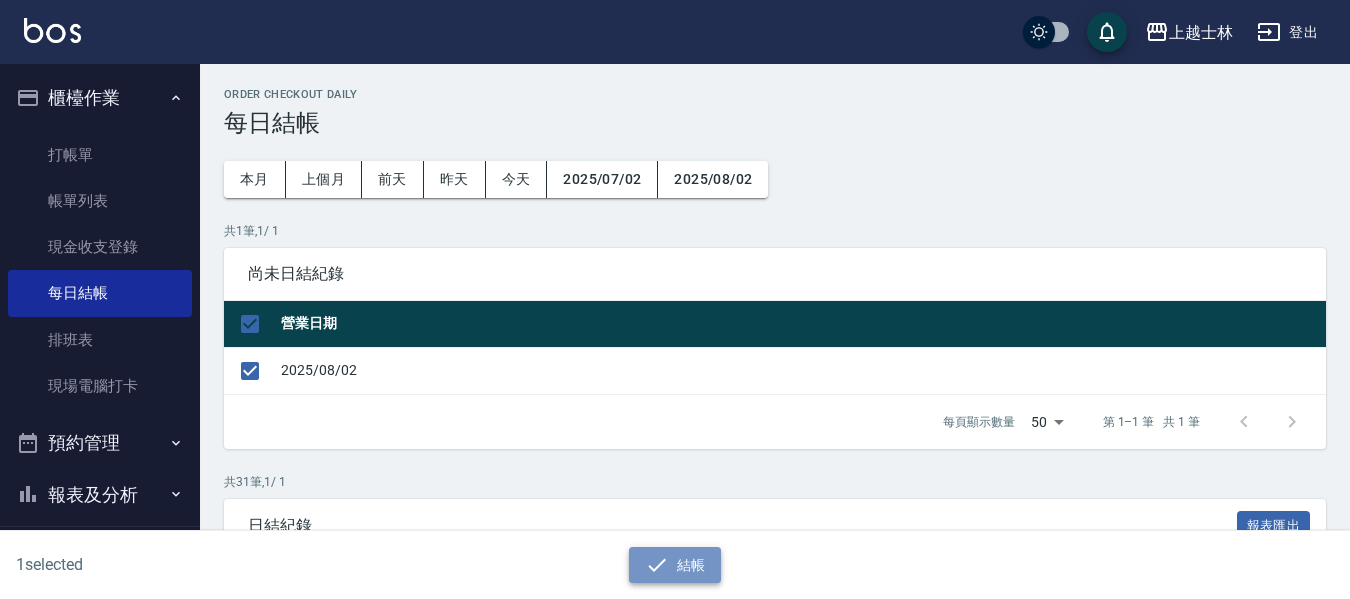 click on "結帳" at bounding box center [675, 565] 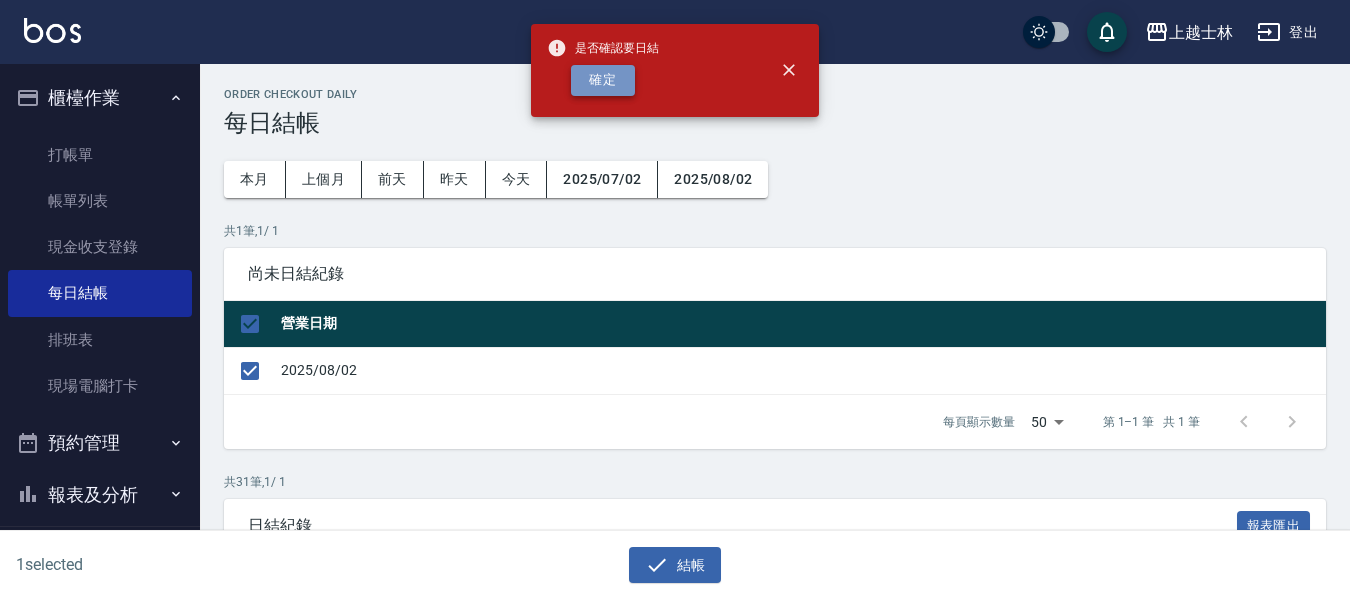 click on "確定" at bounding box center [603, 80] 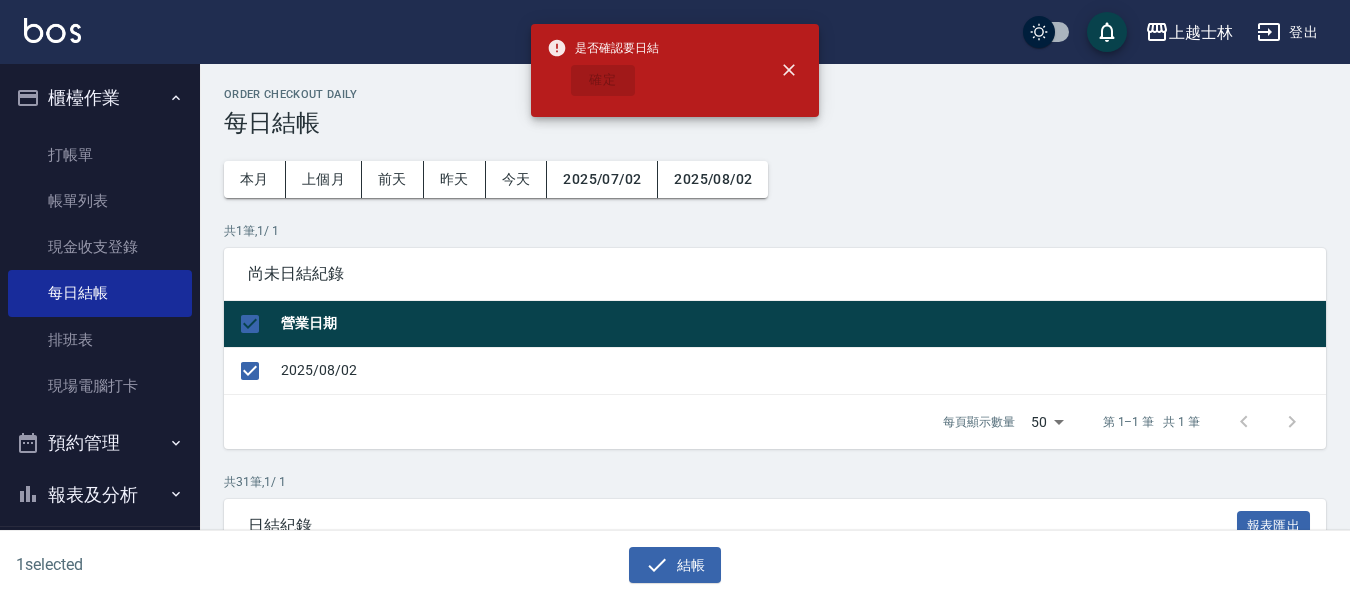 checkbox on "false" 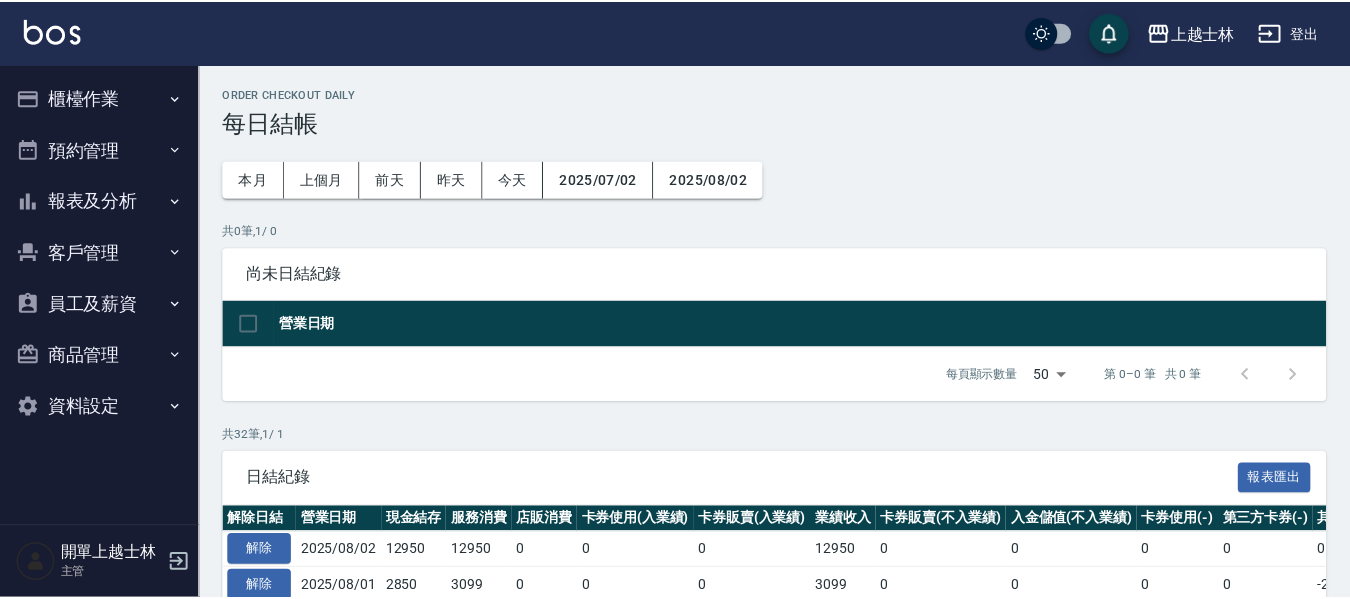 scroll, scrollTop: 0, scrollLeft: 0, axis: both 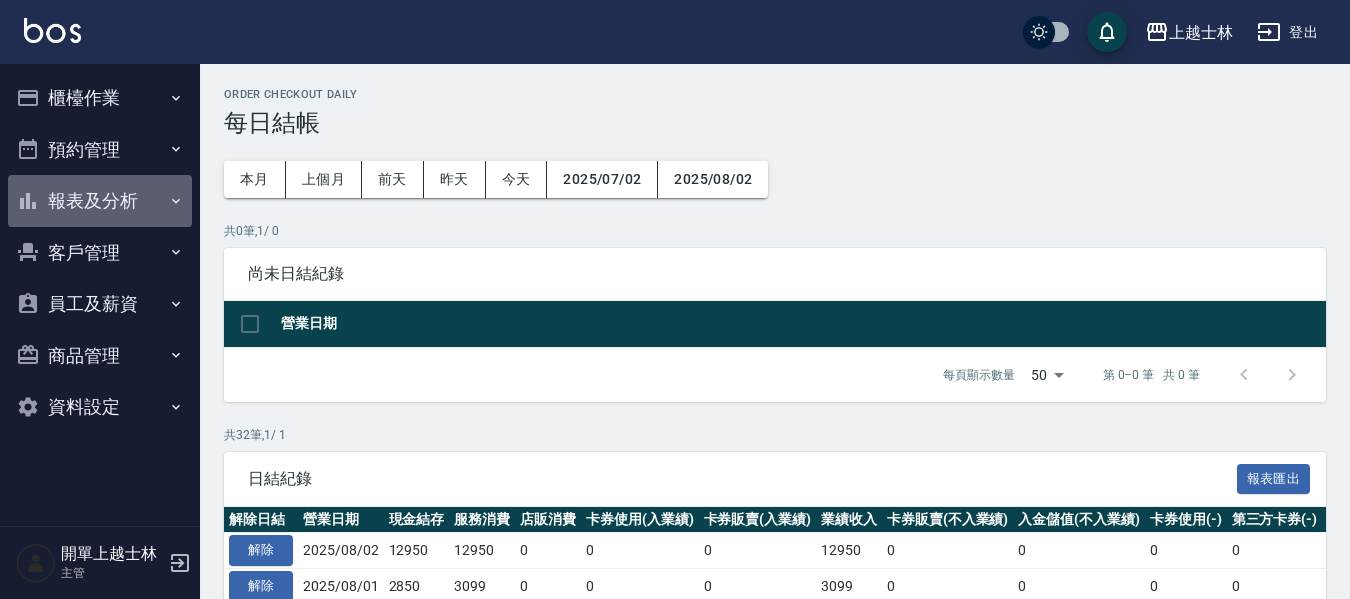 click on "報表及分析" at bounding box center [100, 201] 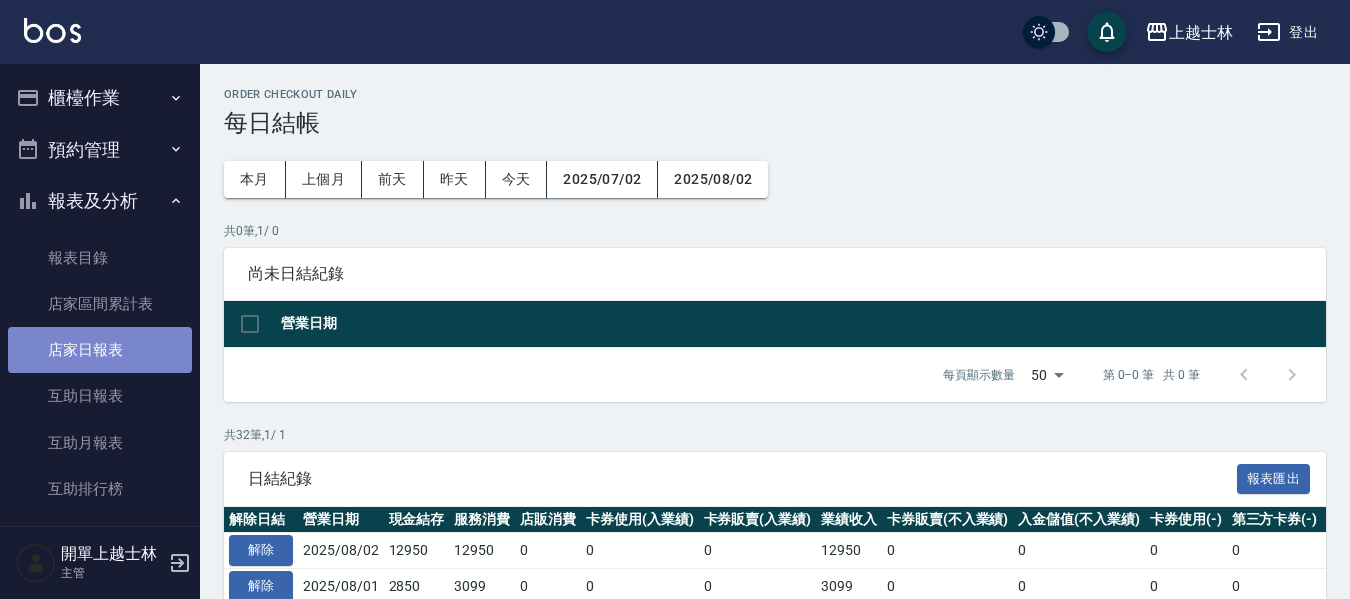 click on "店家日報表" at bounding box center [100, 350] 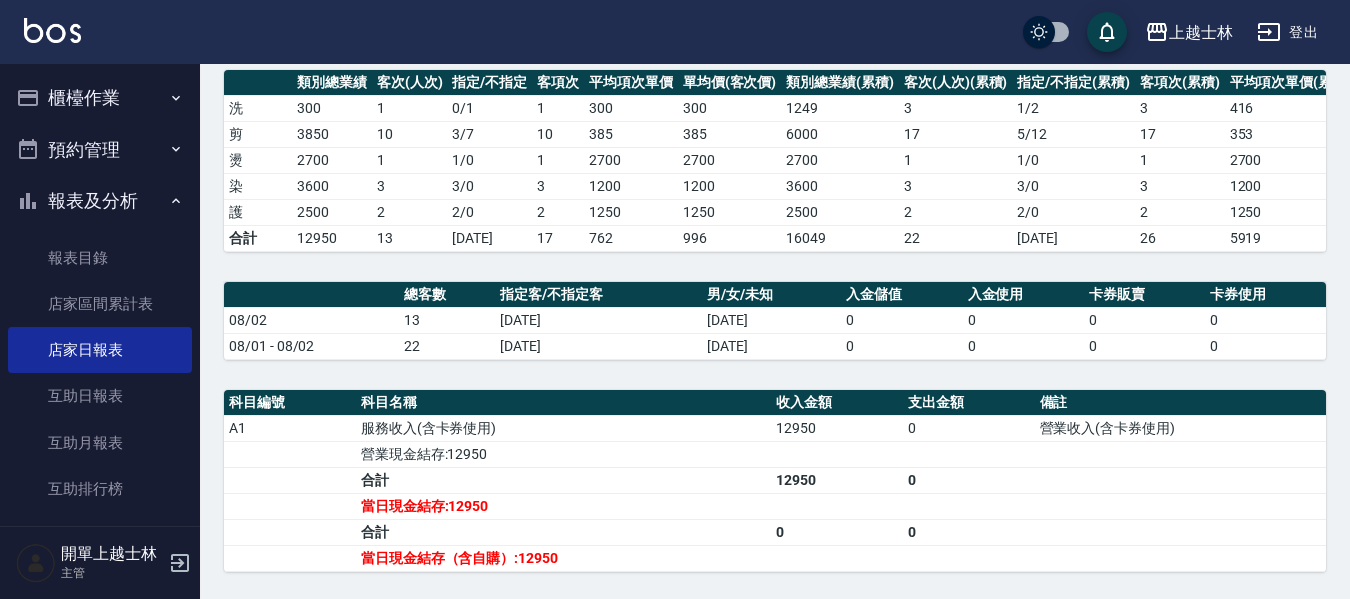 scroll, scrollTop: 300, scrollLeft: 0, axis: vertical 